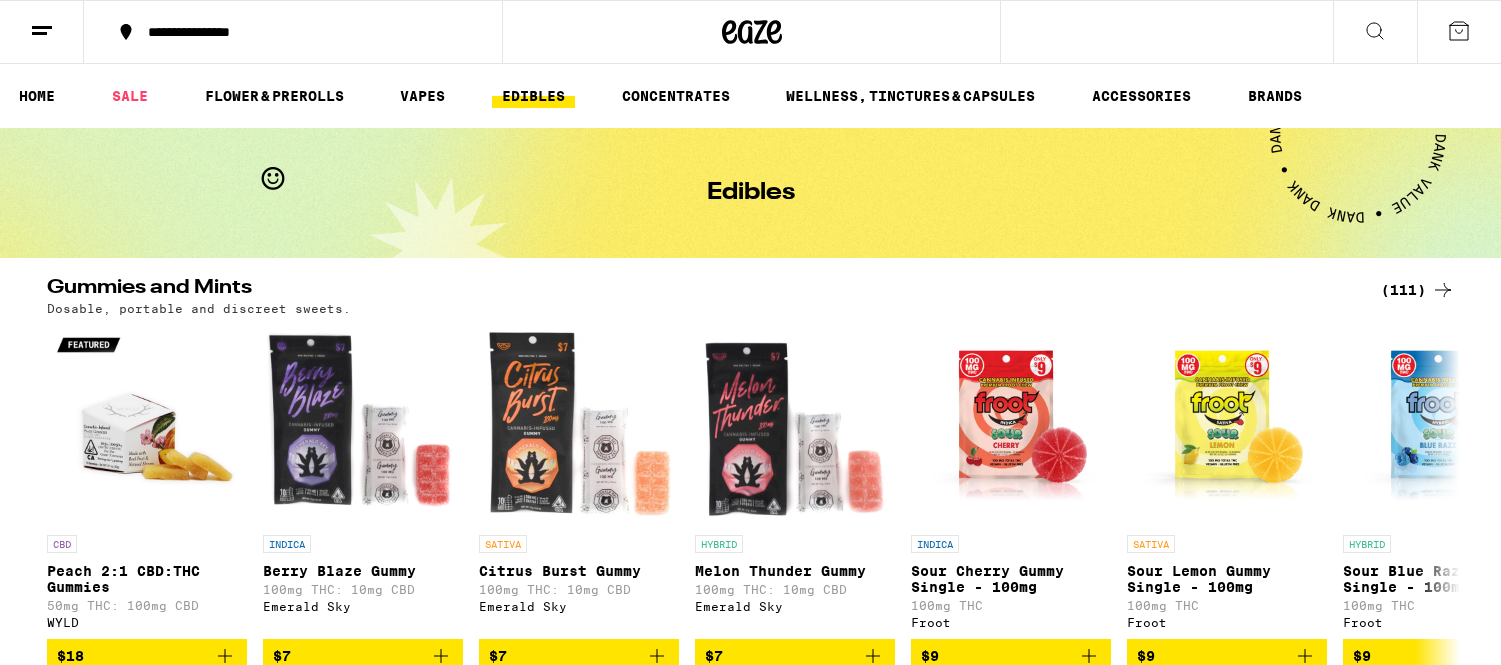 scroll, scrollTop: 0, scrollLeft: 0, axis: both 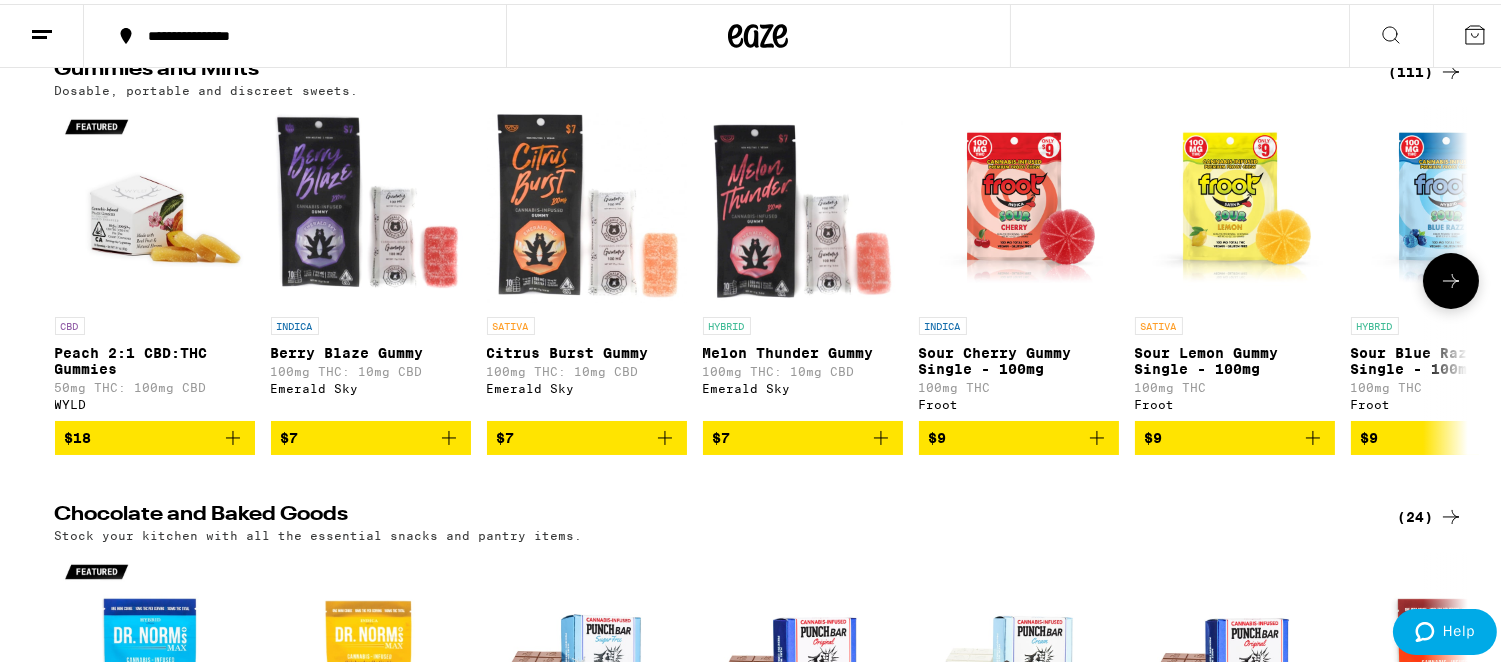 click at bounding box center (1451, 277) 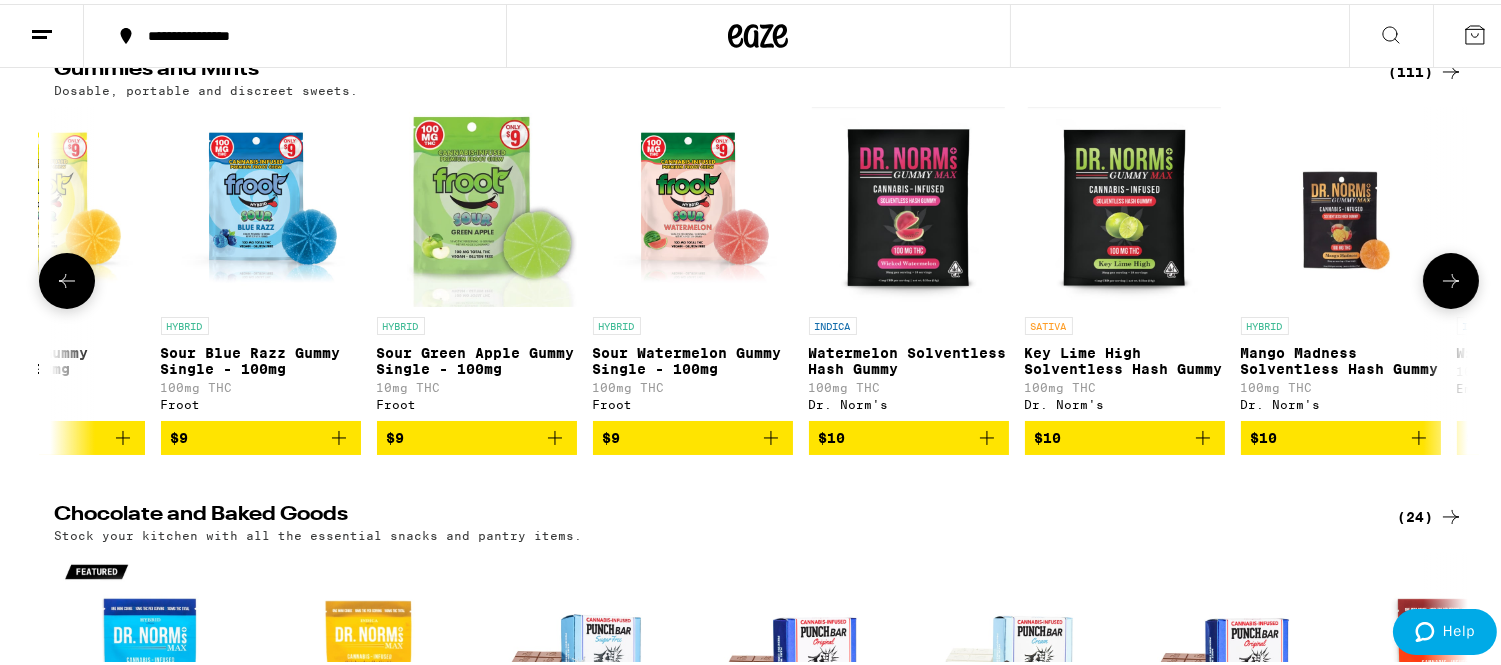 click at bounding box center [1451, 277] 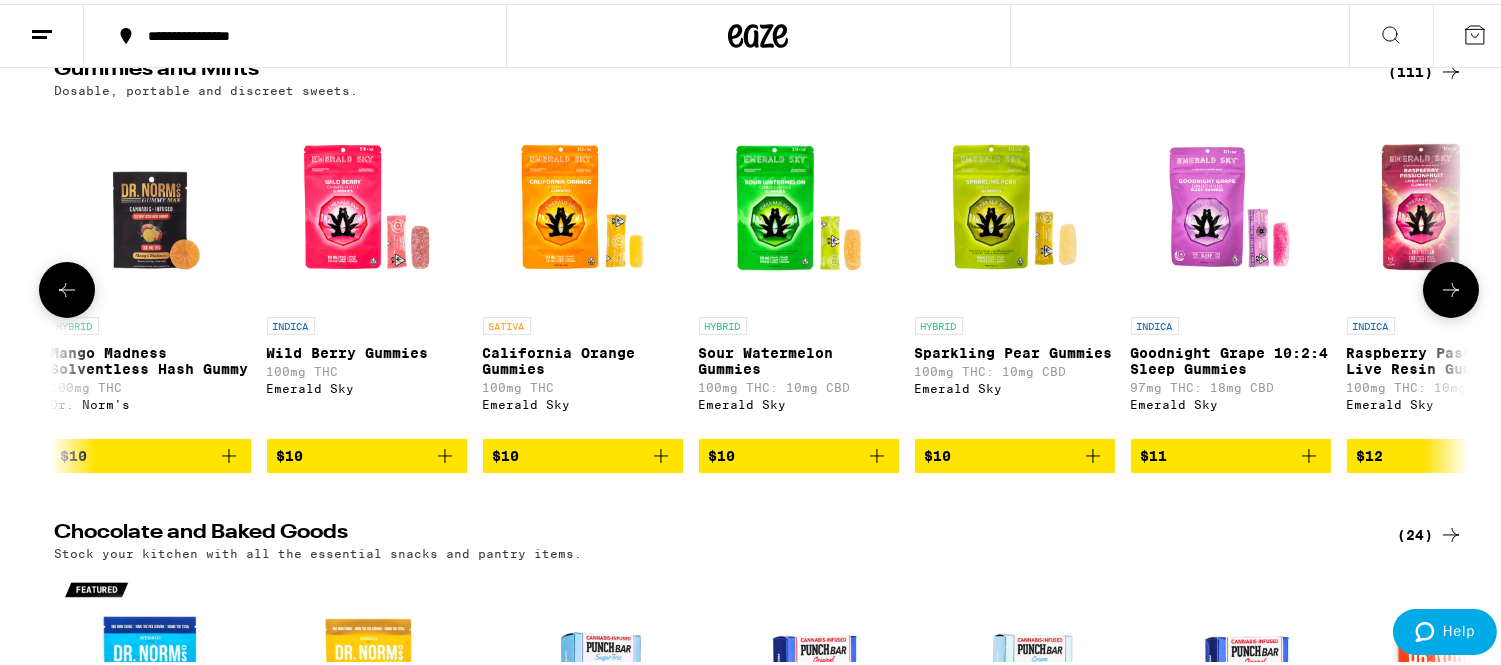 click 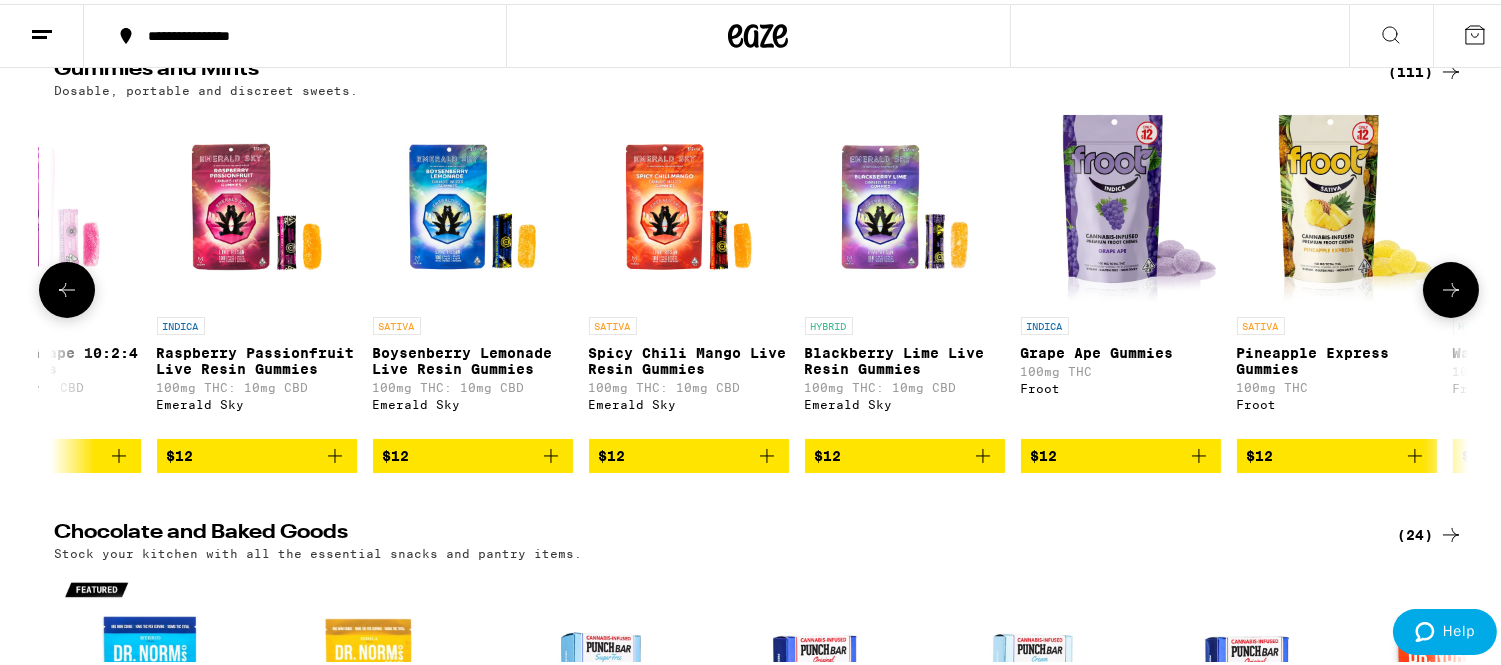 click 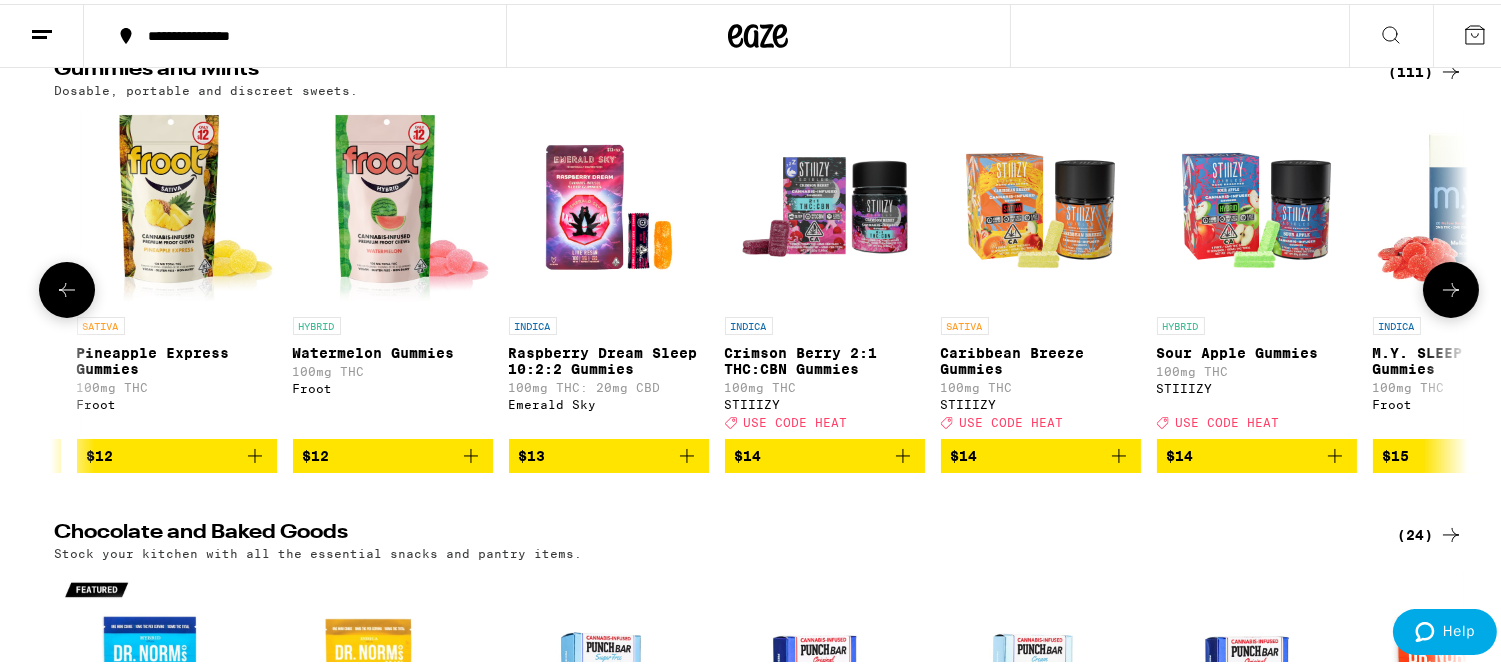 scroll, scrollTop: 0, scrollLeft: 4760, axis: horizontal 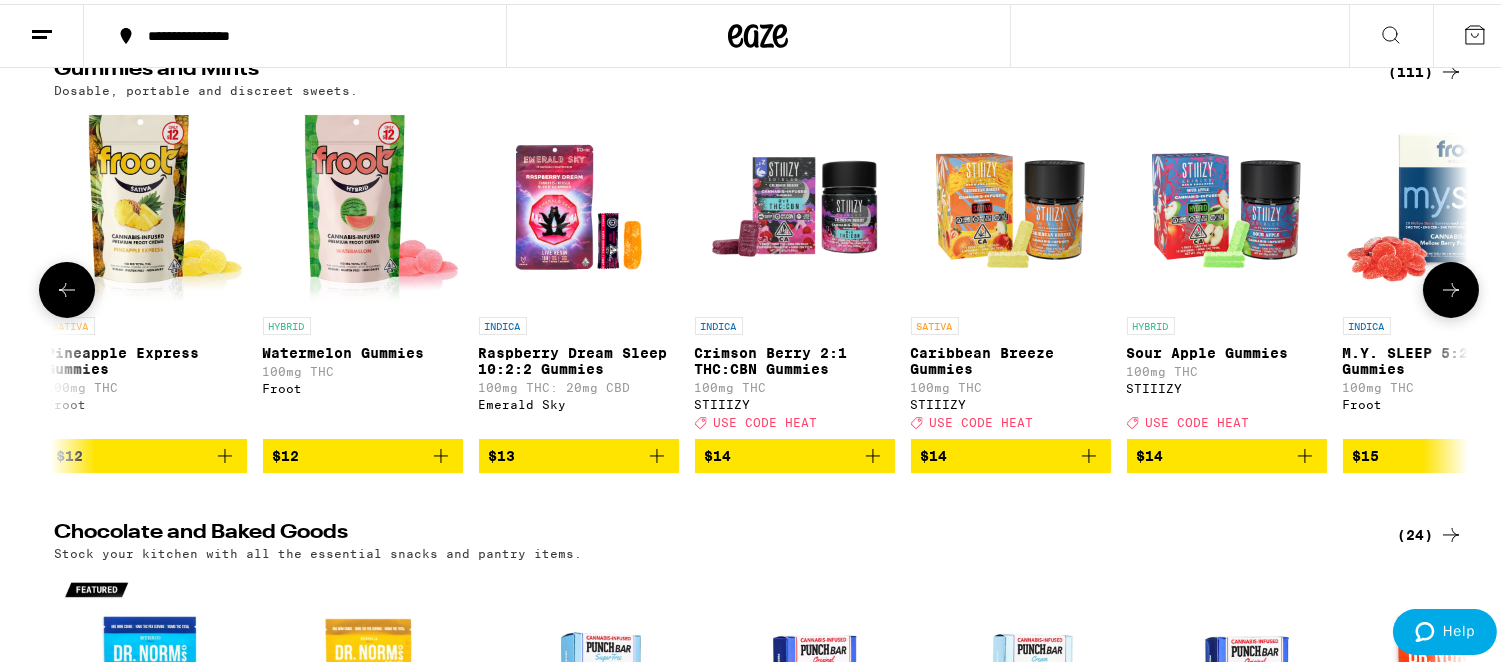click 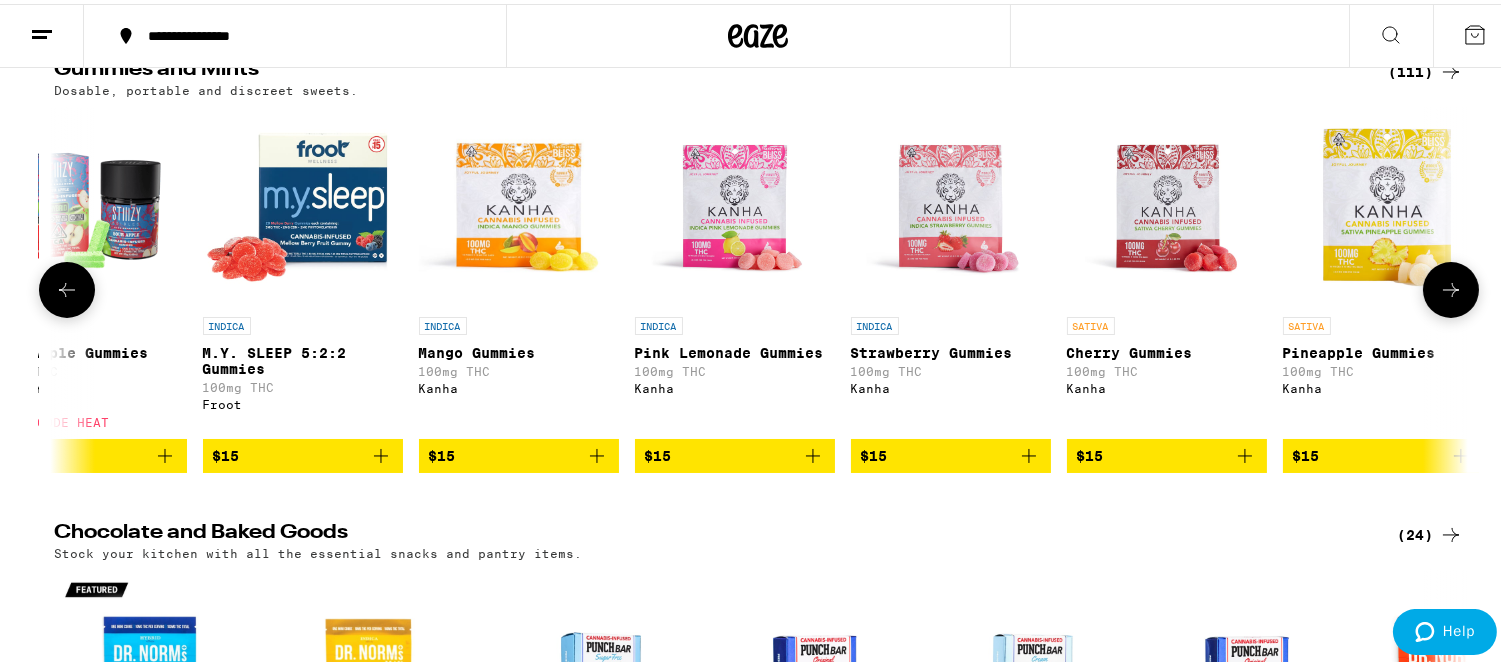 scroll, scrollTop: 0, scrollLeft: 5950, axis: horizontal 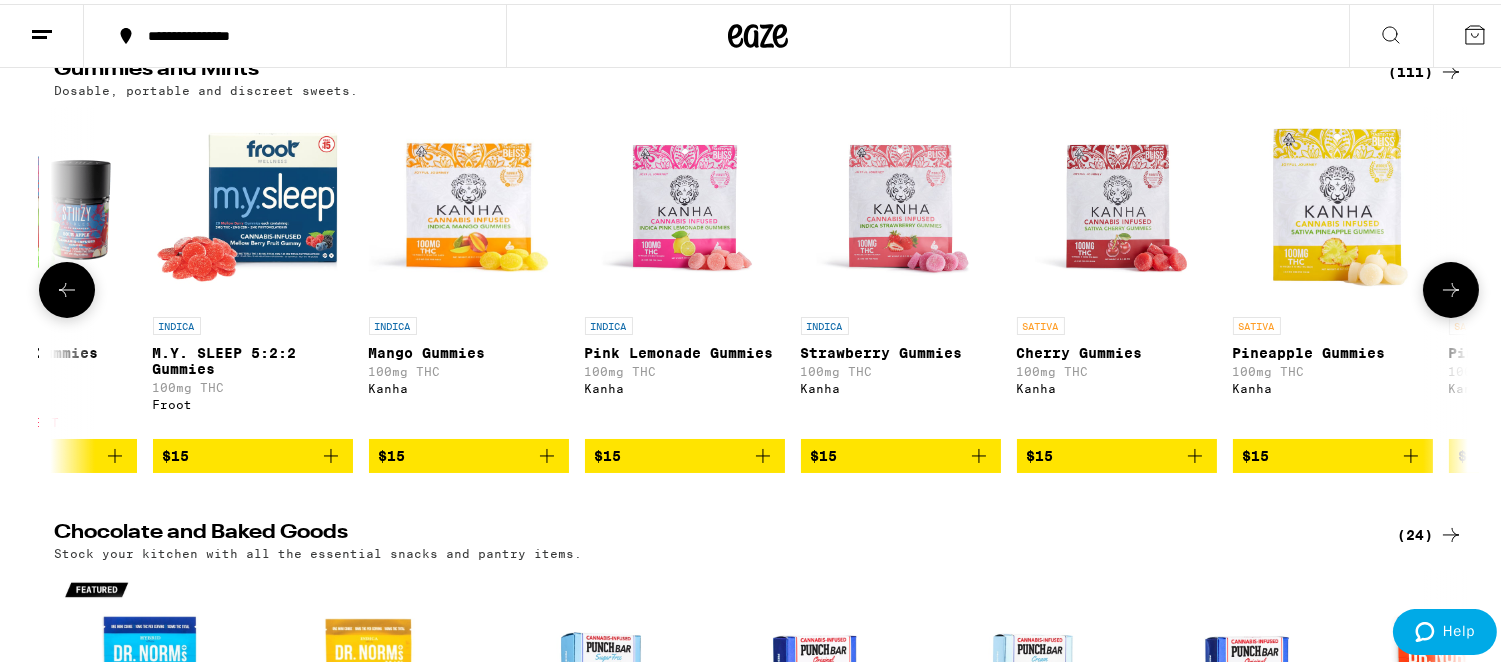 click 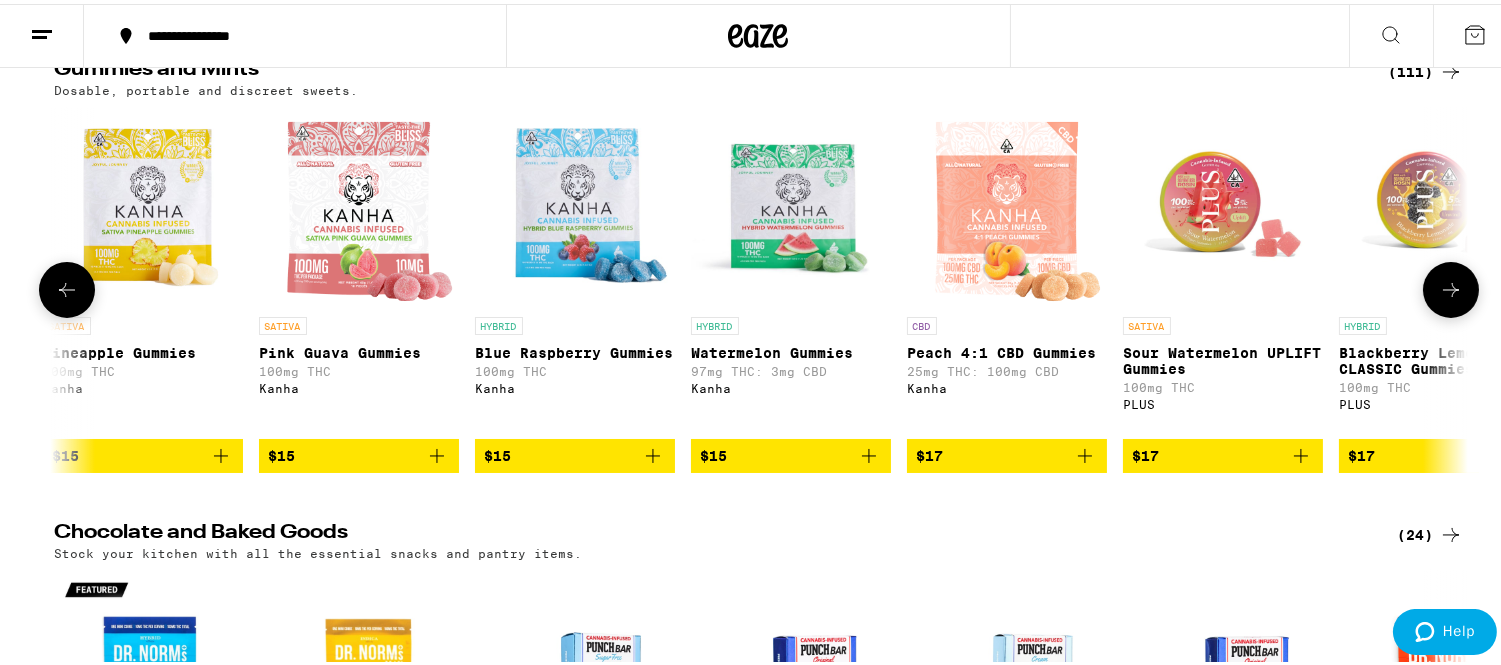click 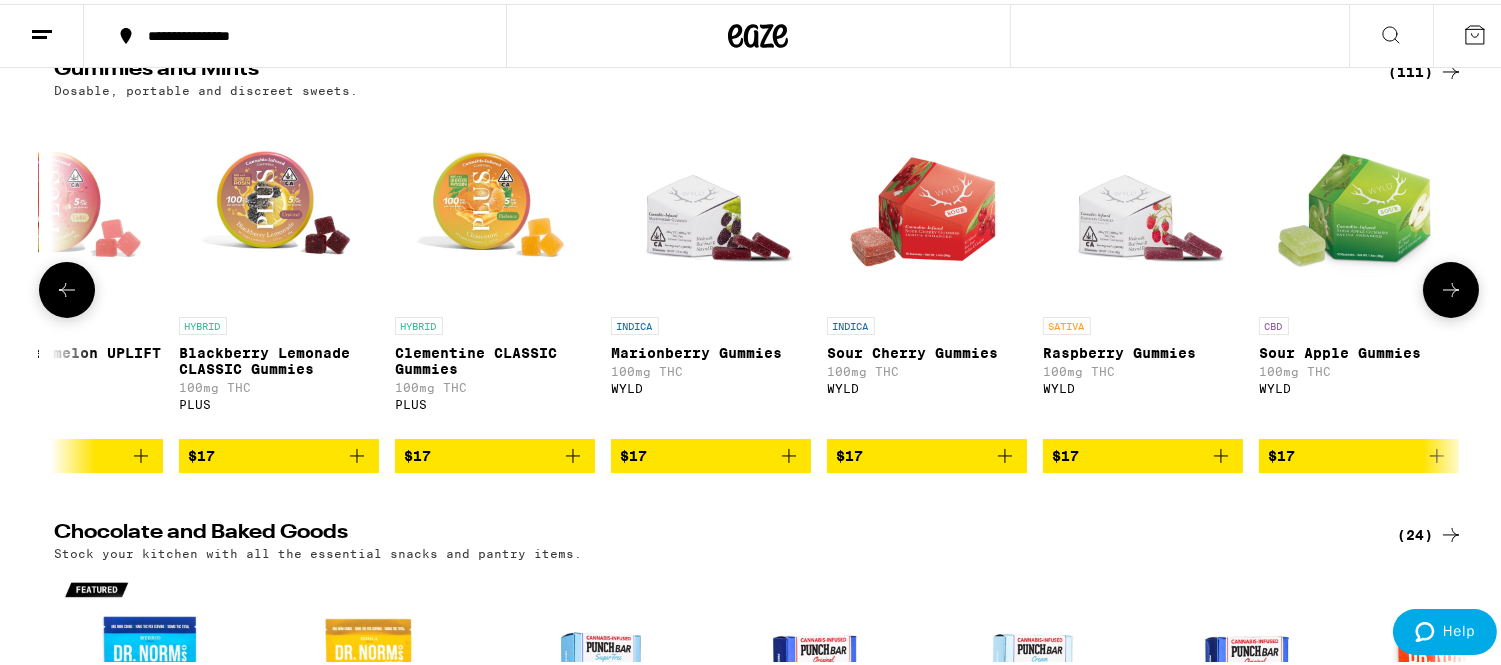 scroll, scrollTop: 0, scrollLeft: 8330, axis: horizontal 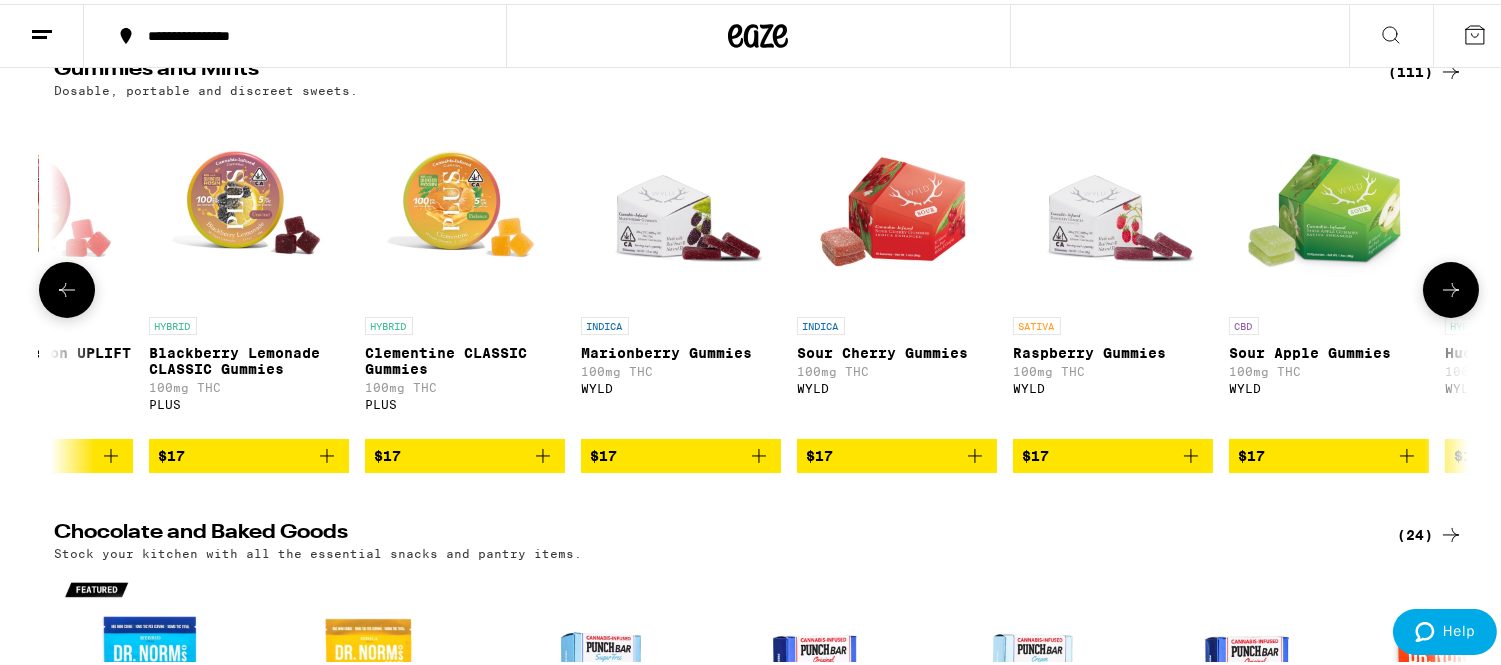 click 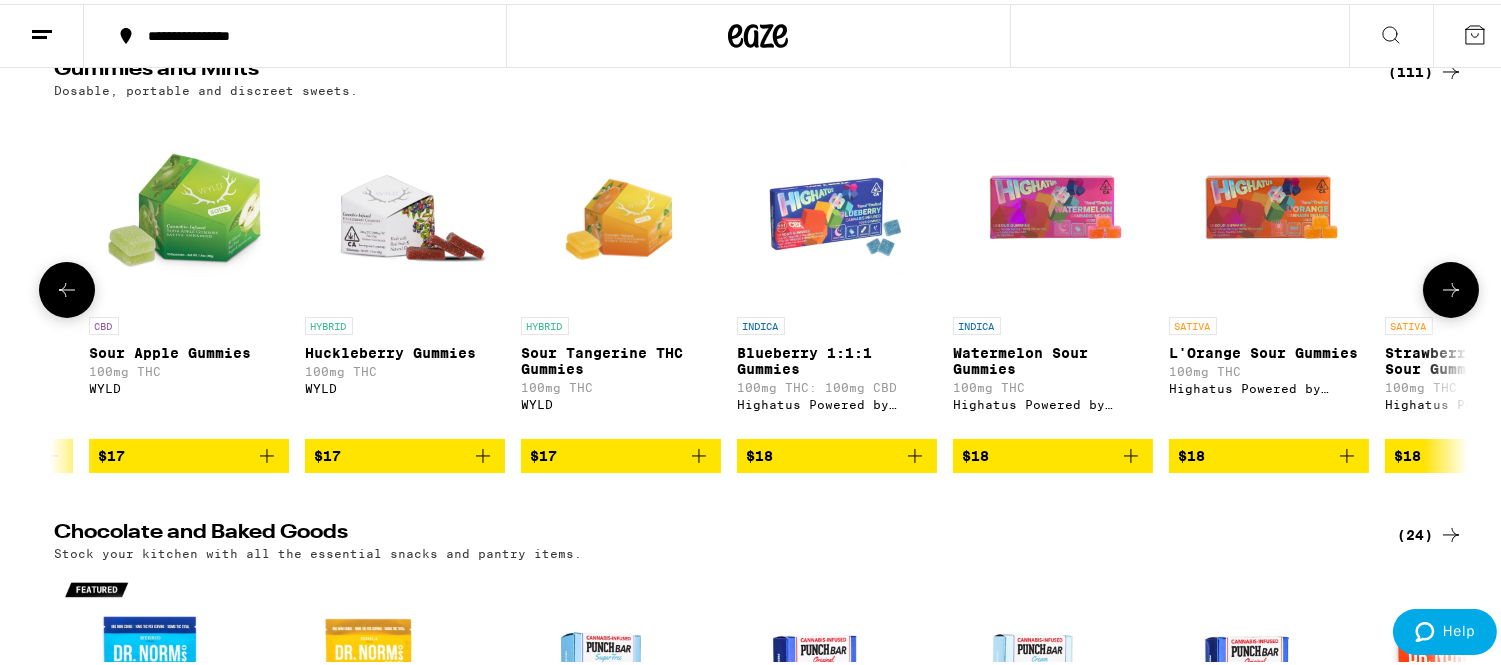 scroll, scrollTop: 0, scrollLeft: 9520, axis: horizontal 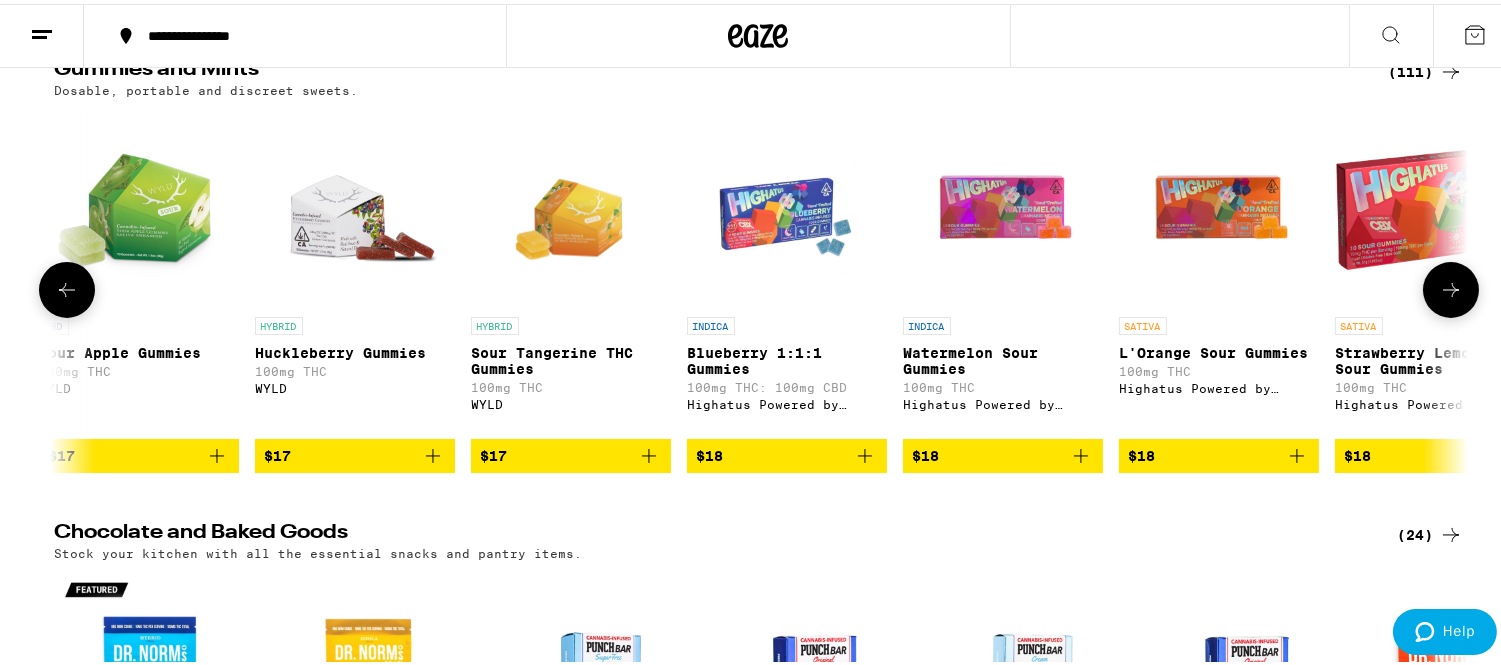 click 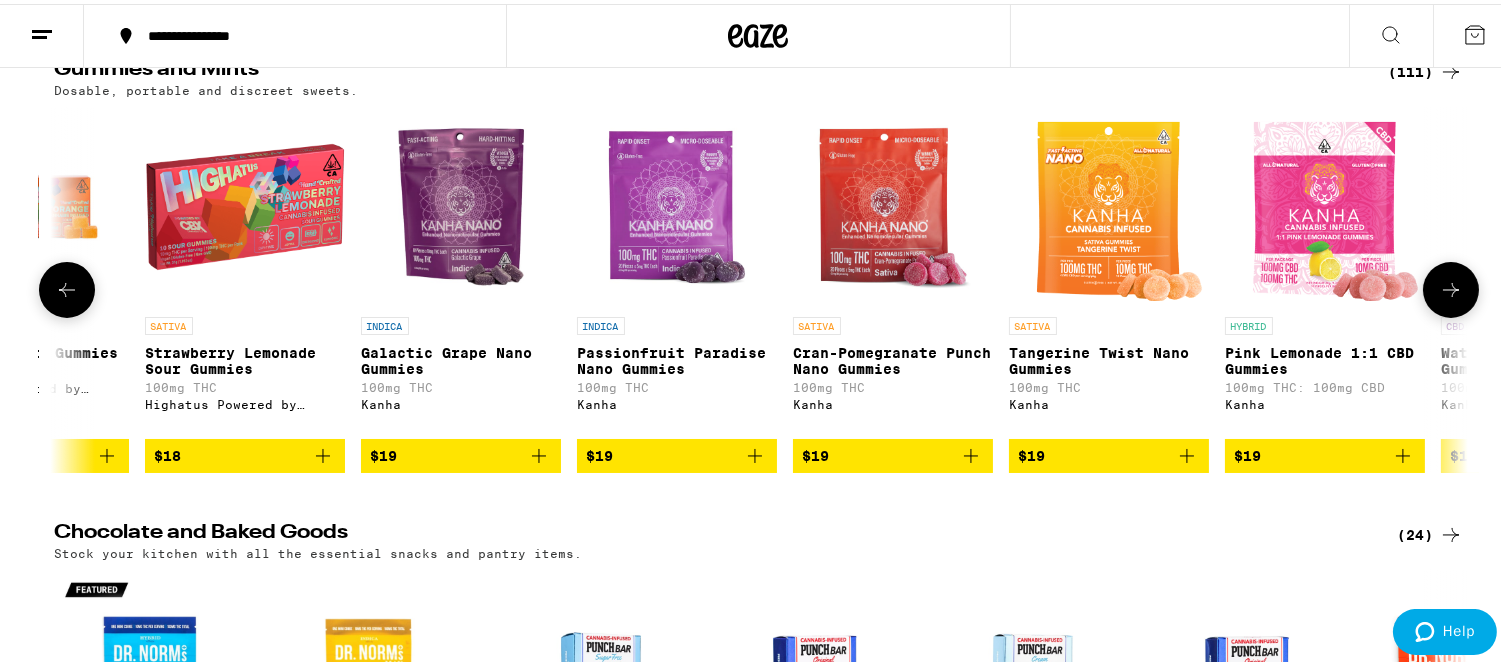 click 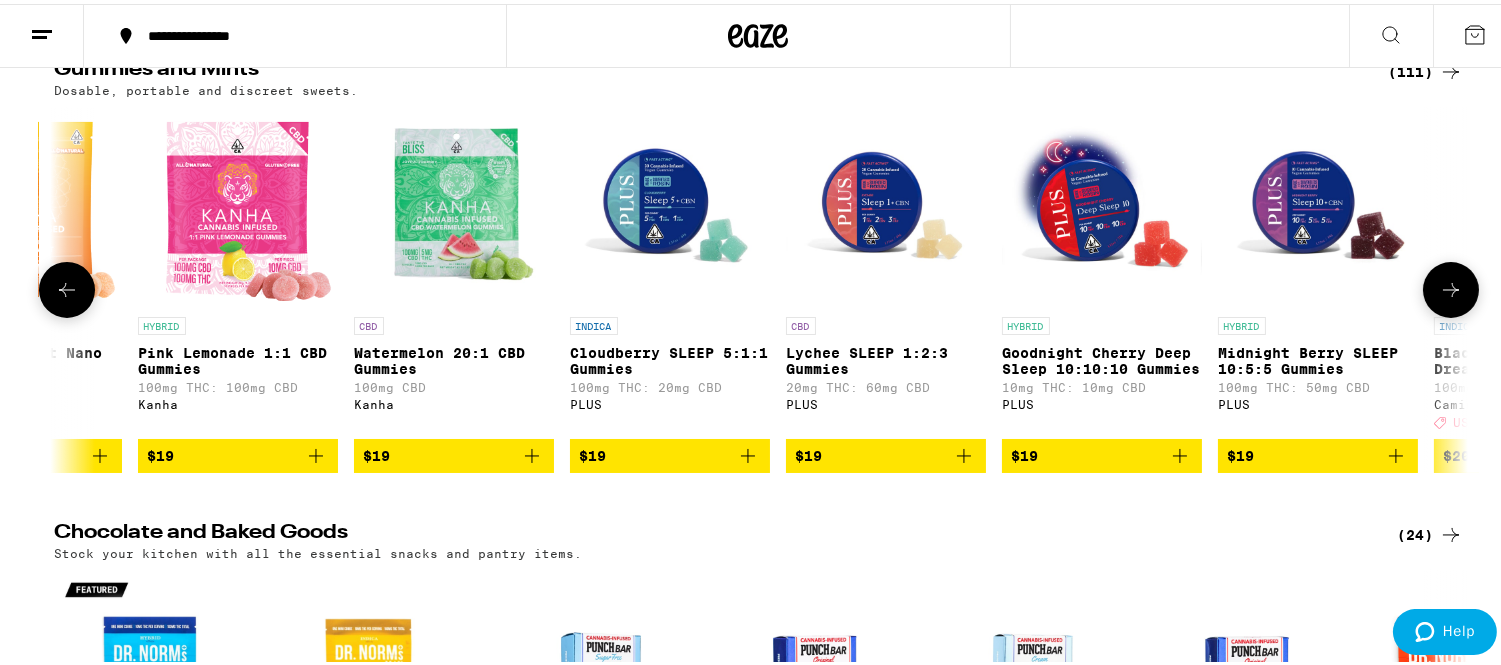scroll, scrollTop: 0, scrollLeft: 11900, axis: horizontal 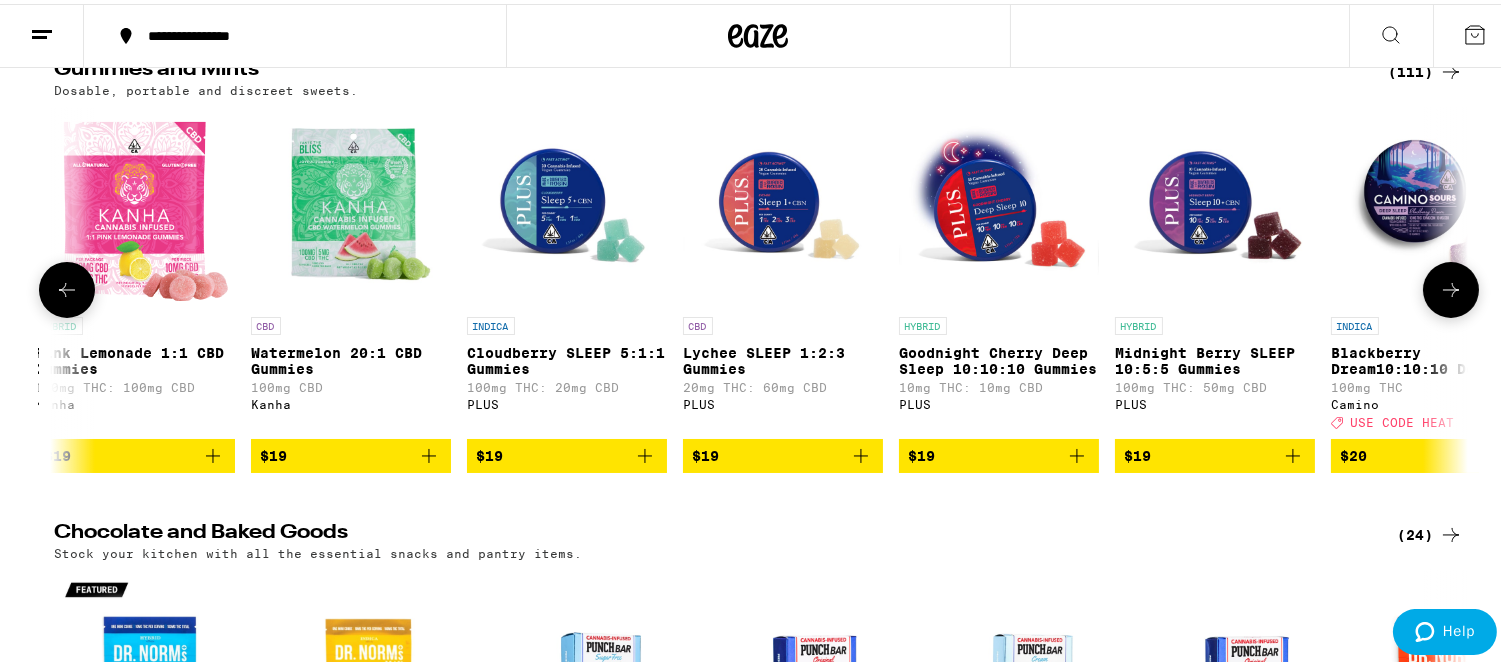 click 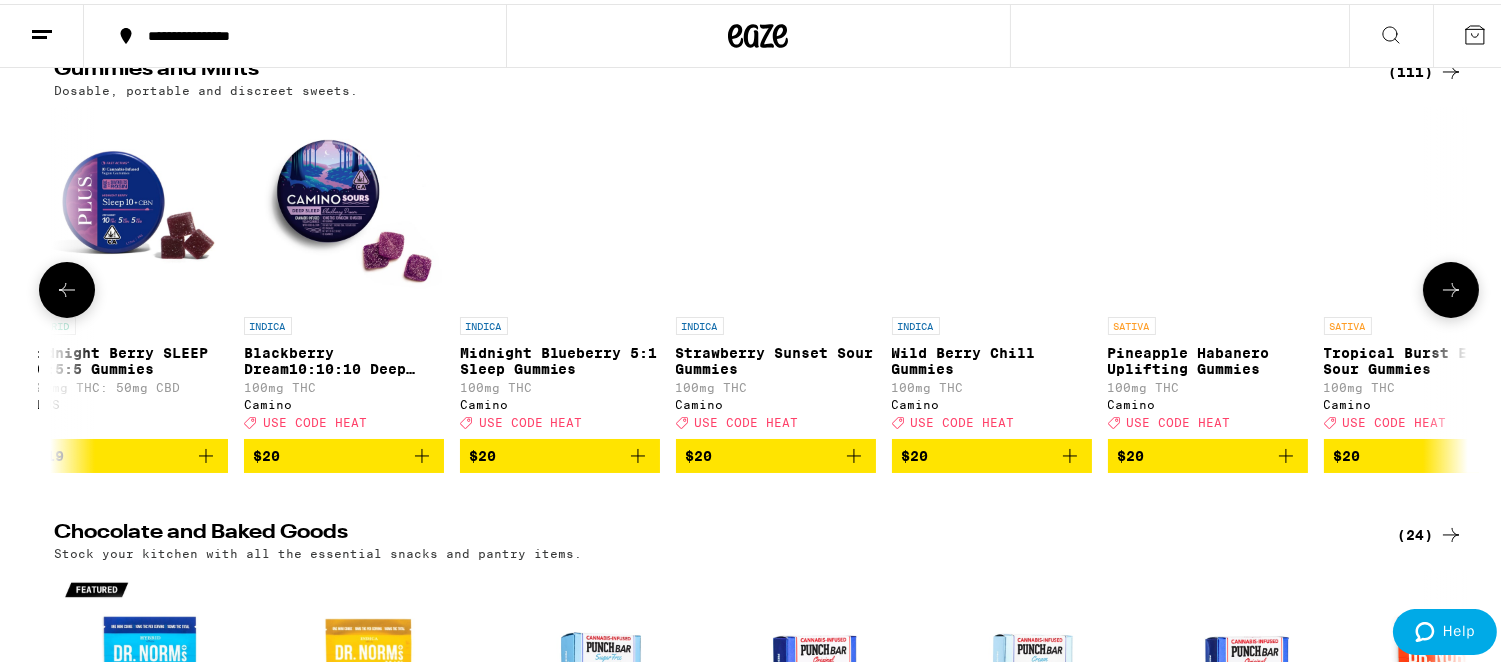 scroll, scrollTop: 0, scrollLeft: 13090, axis: horizontal 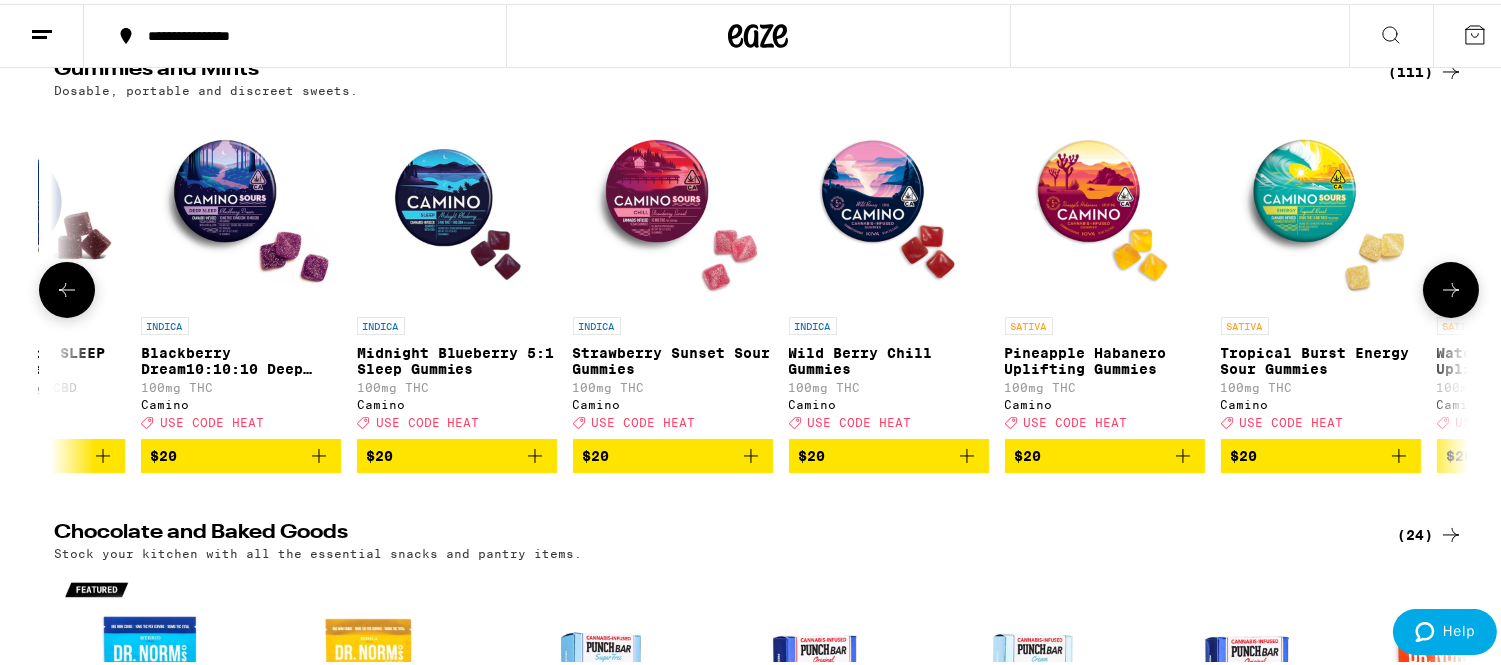 click 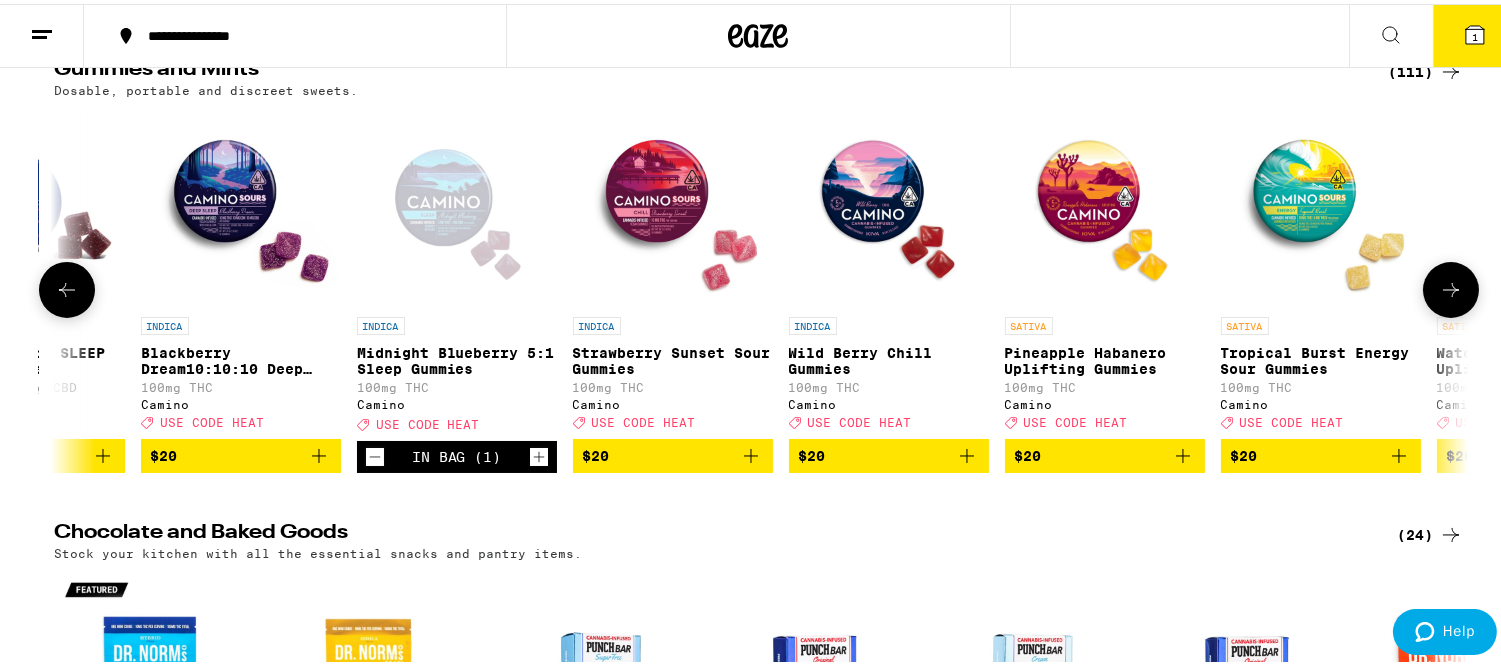 scroll, scrollTop: 286, scrollLeft: 0, axis: vertical 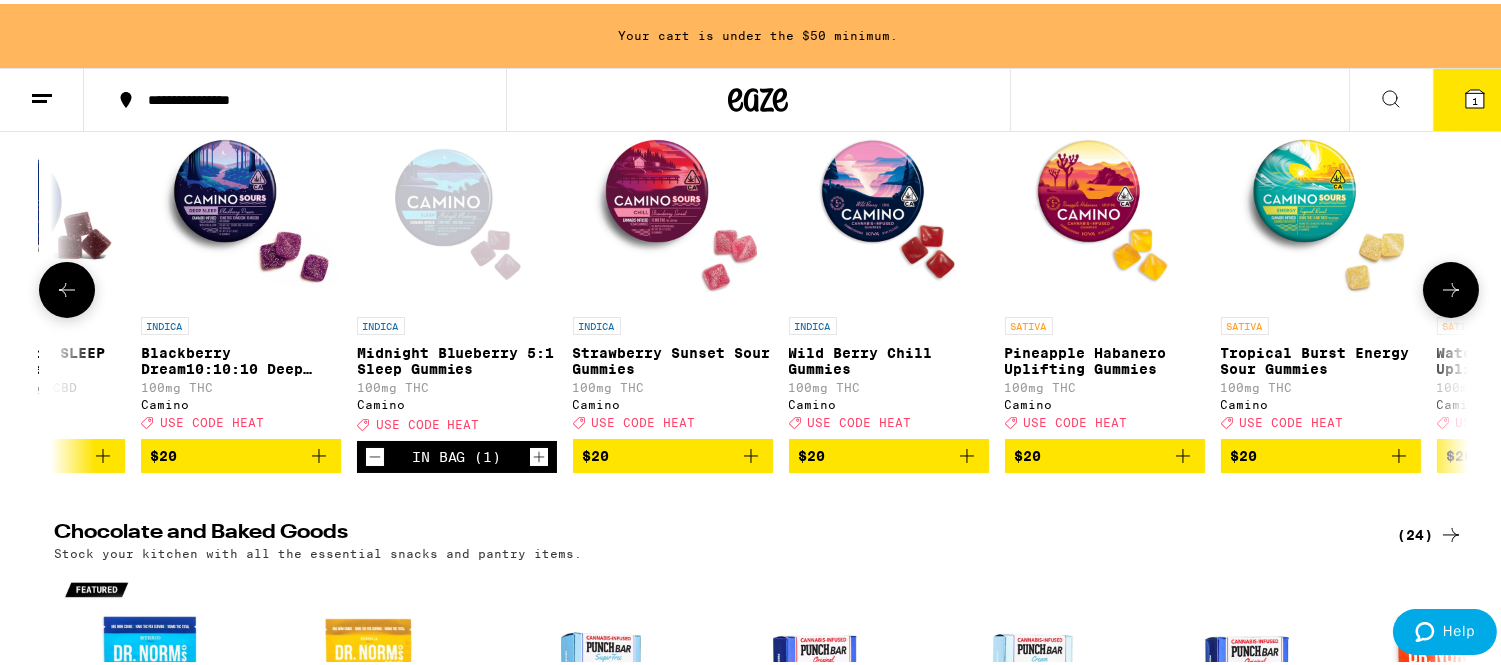 click 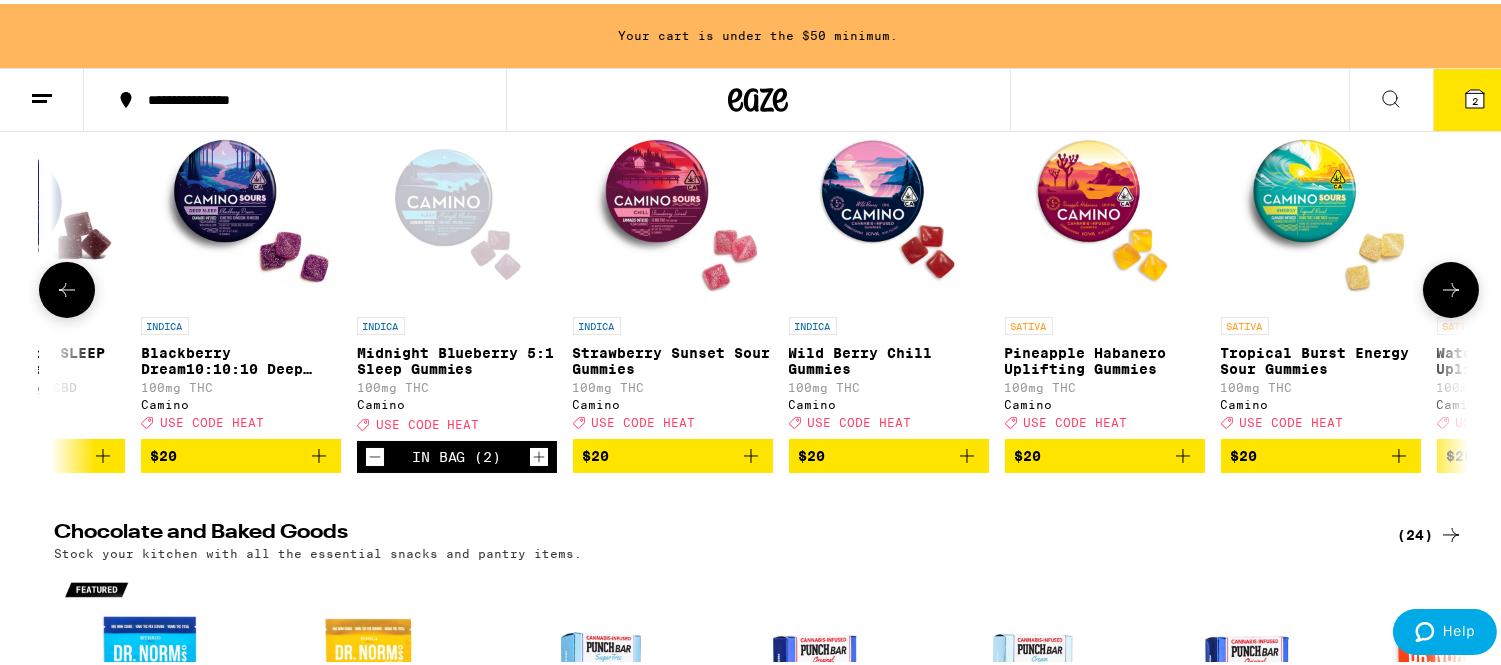 click 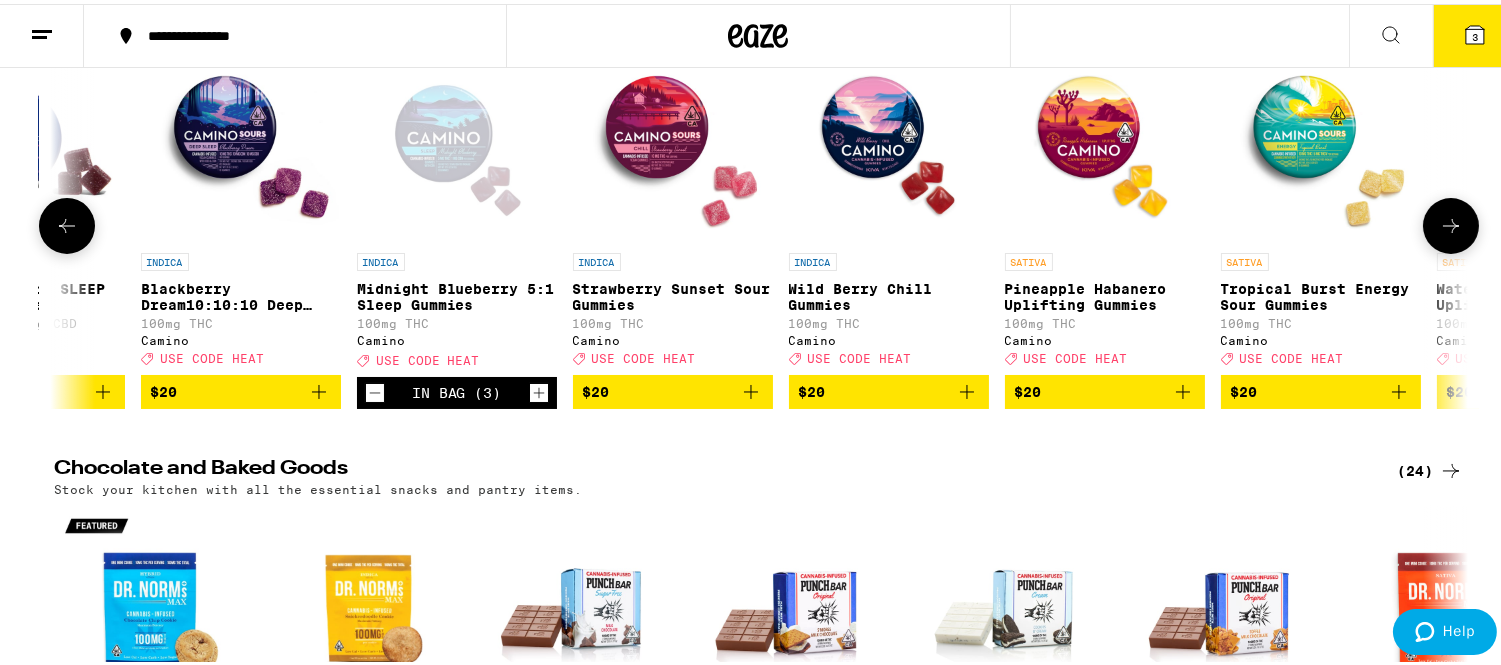 scroll, scrollTop: 222, scrollLeft: 0, axis: vertical 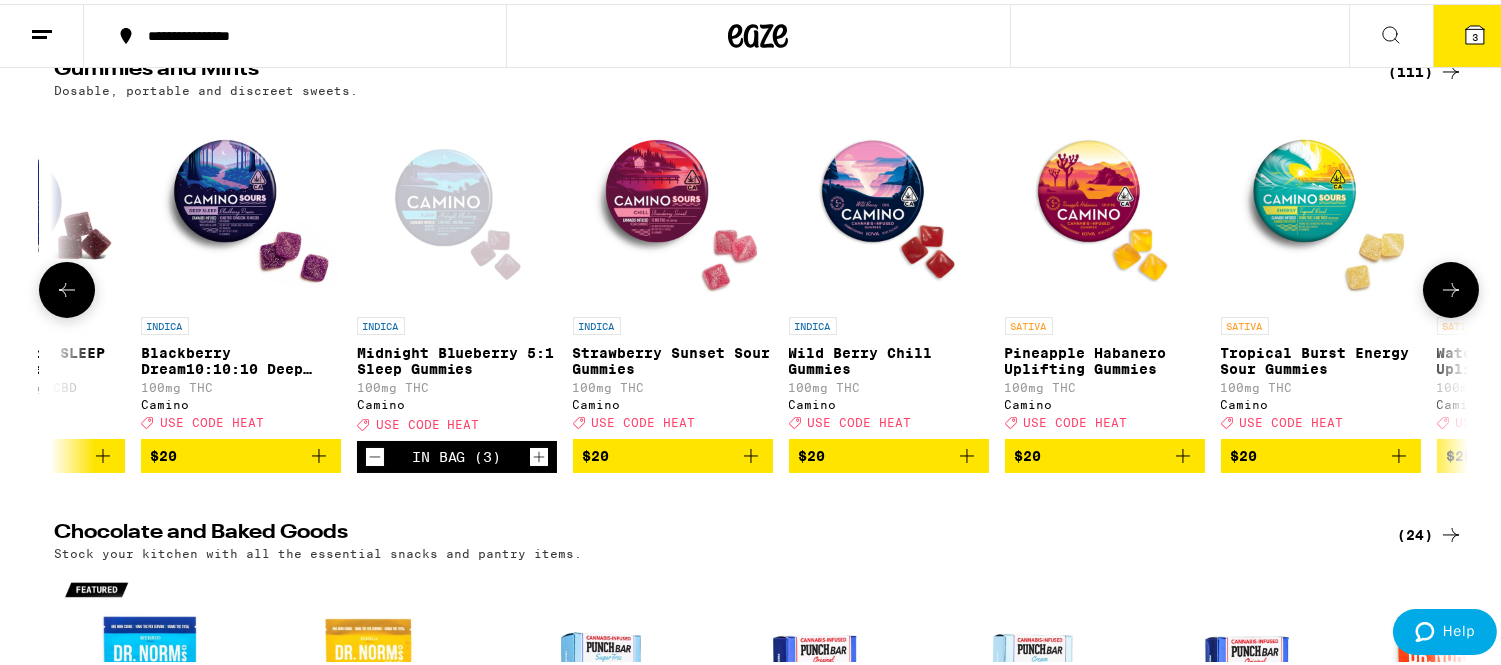 click 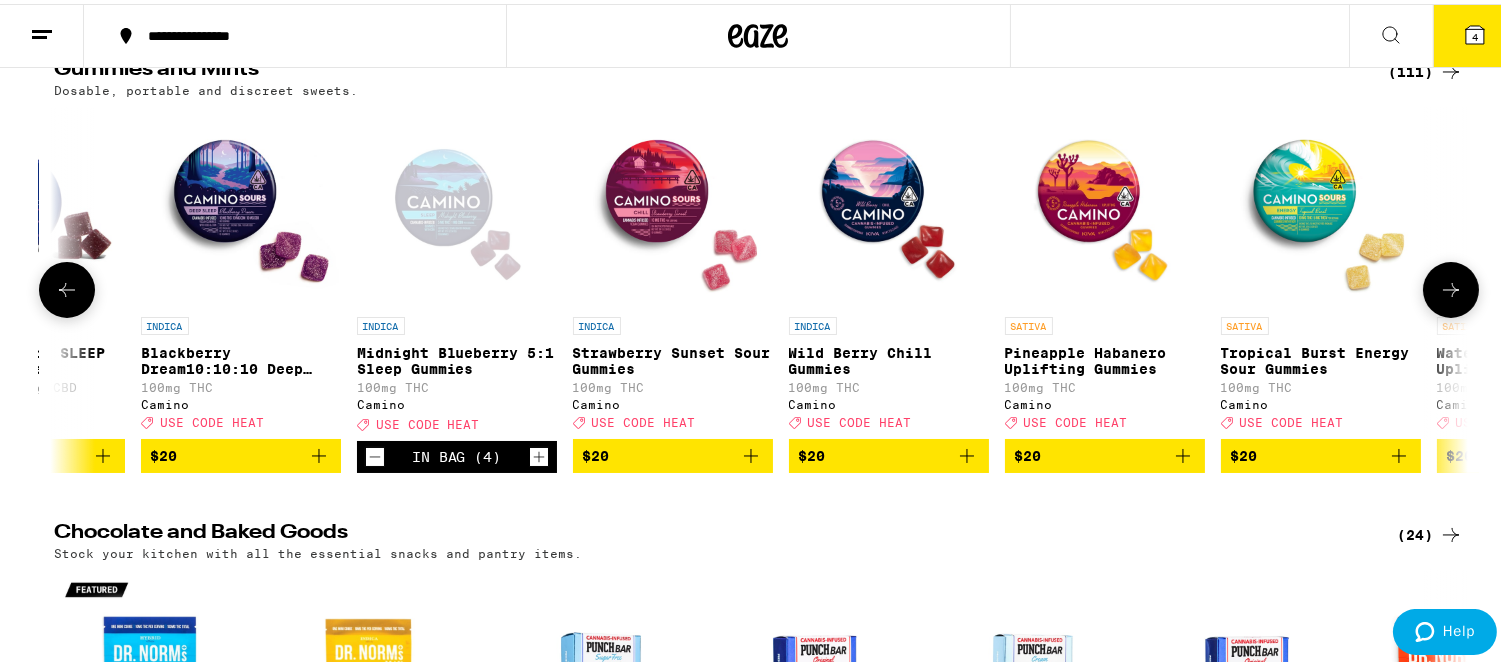 click 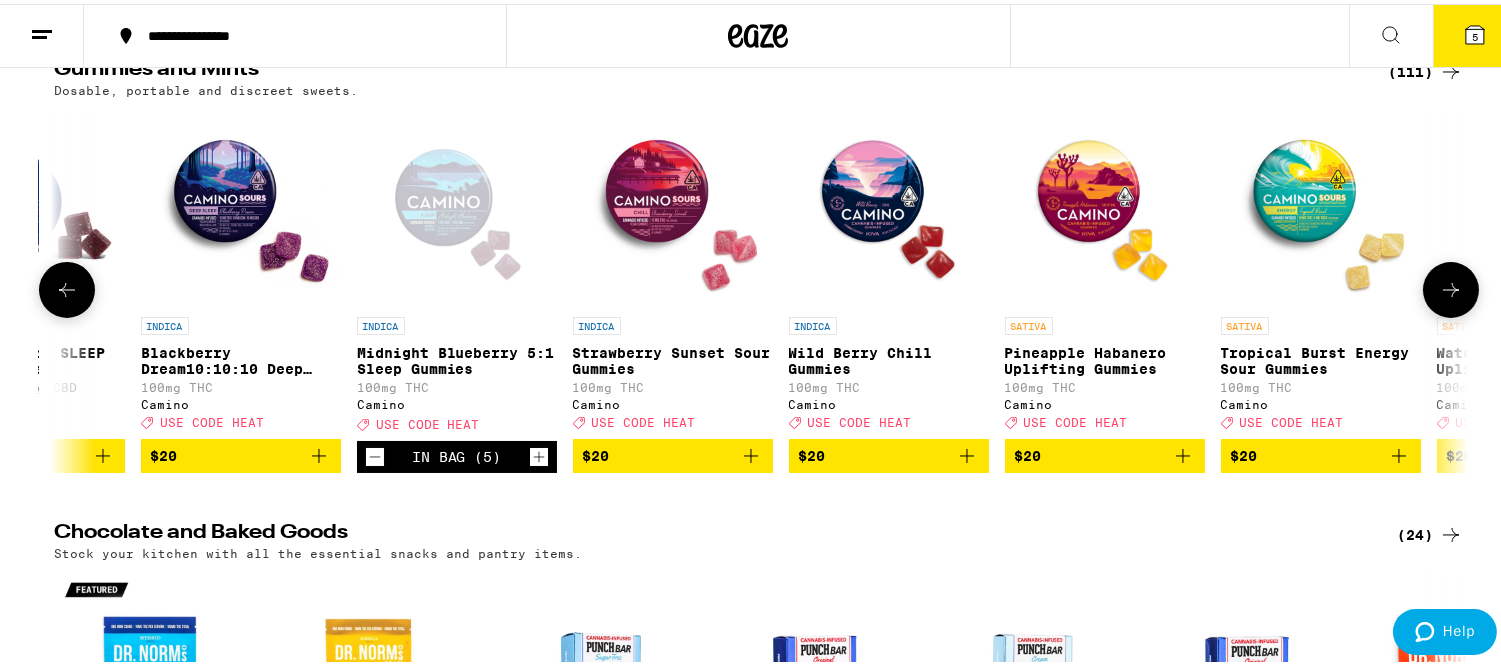 click 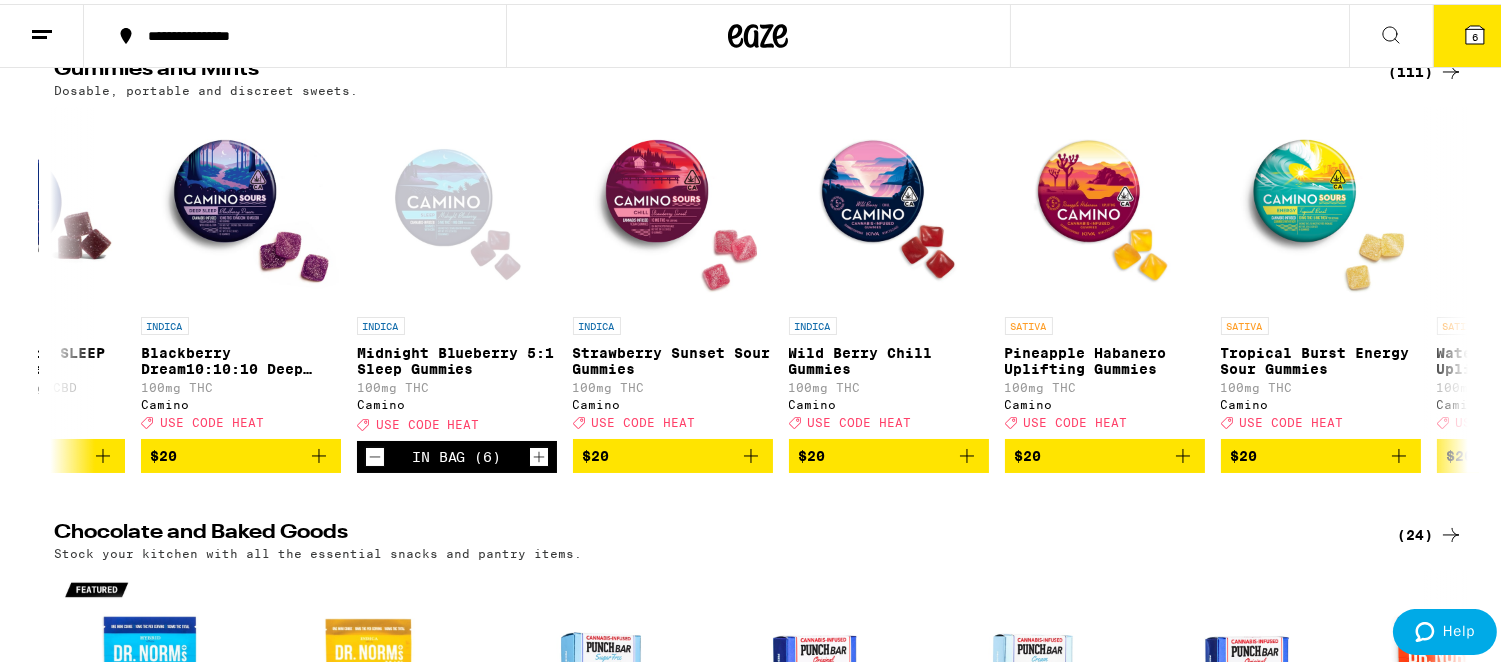click on "6" at bounding box center (1475, 32) 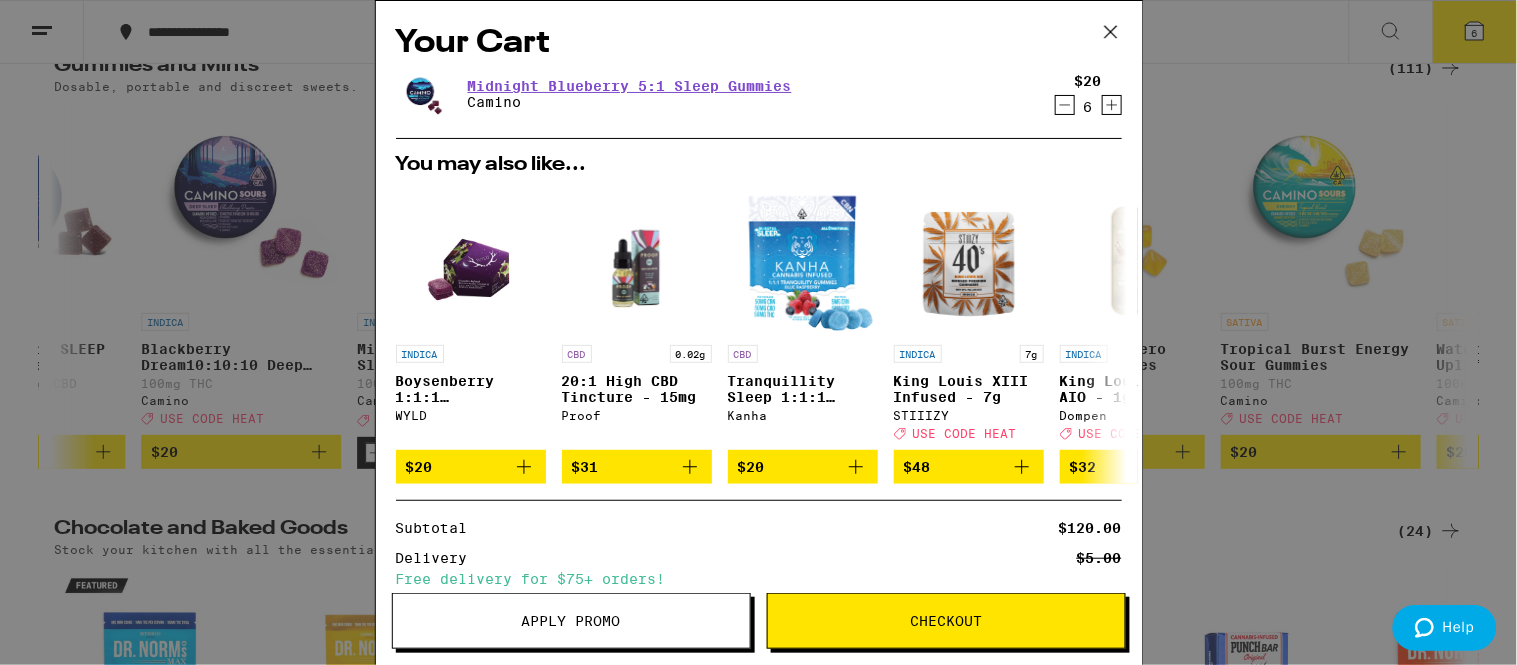 click on "Apply Promo" at bounding box center [571, 621] 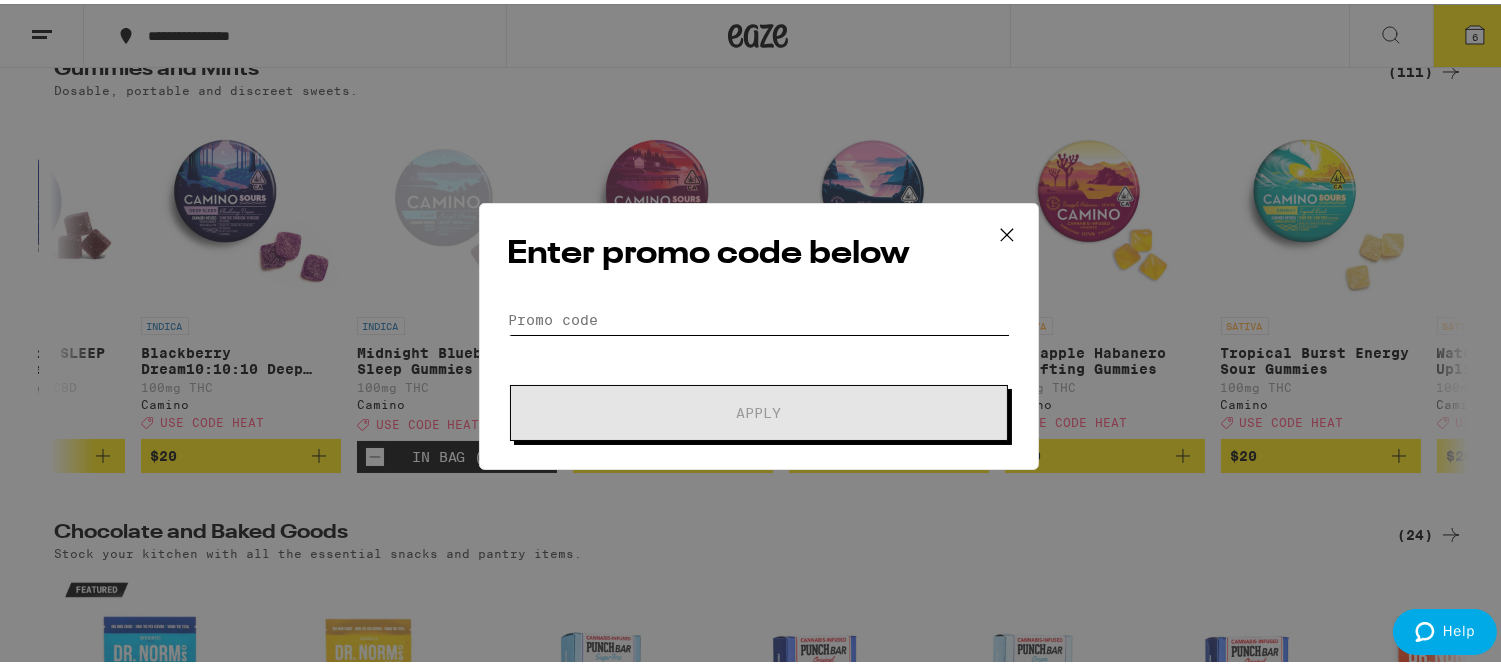 click on "Promo Code" at bounding box center [759, 316] 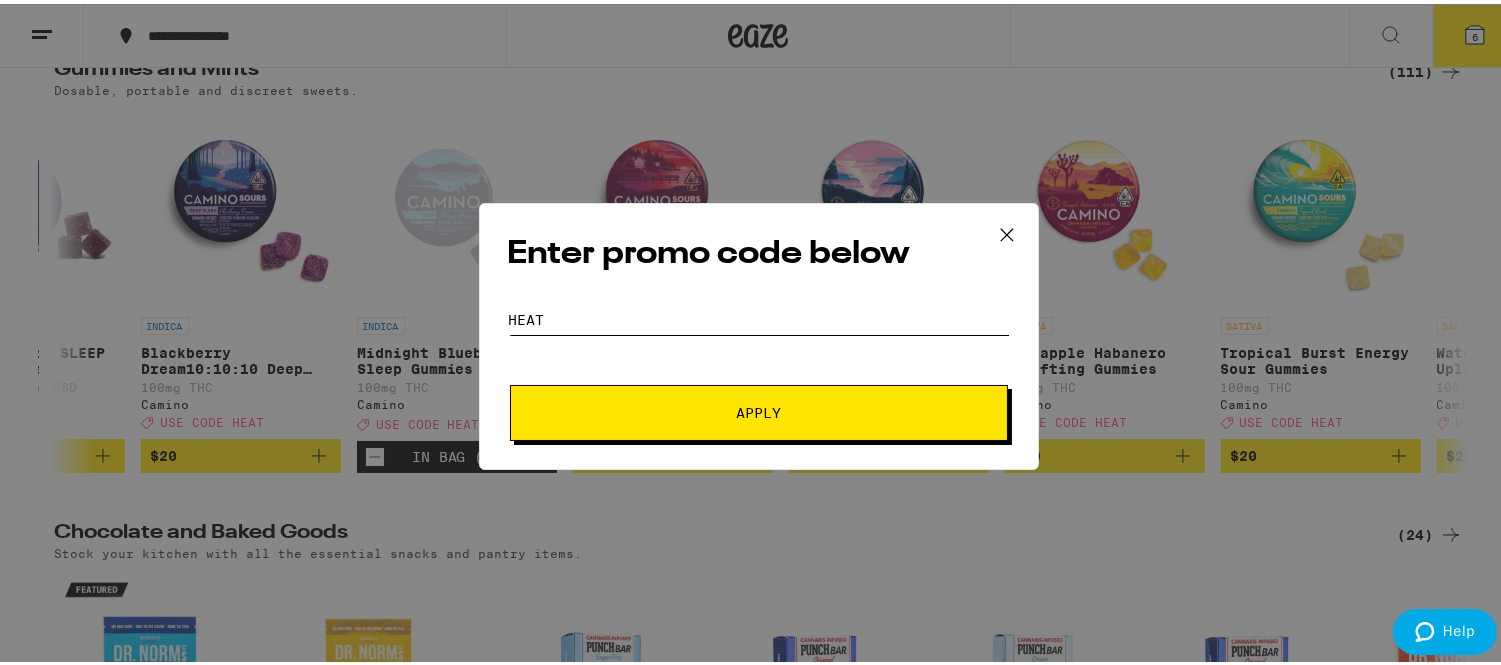 type on "HEAT" 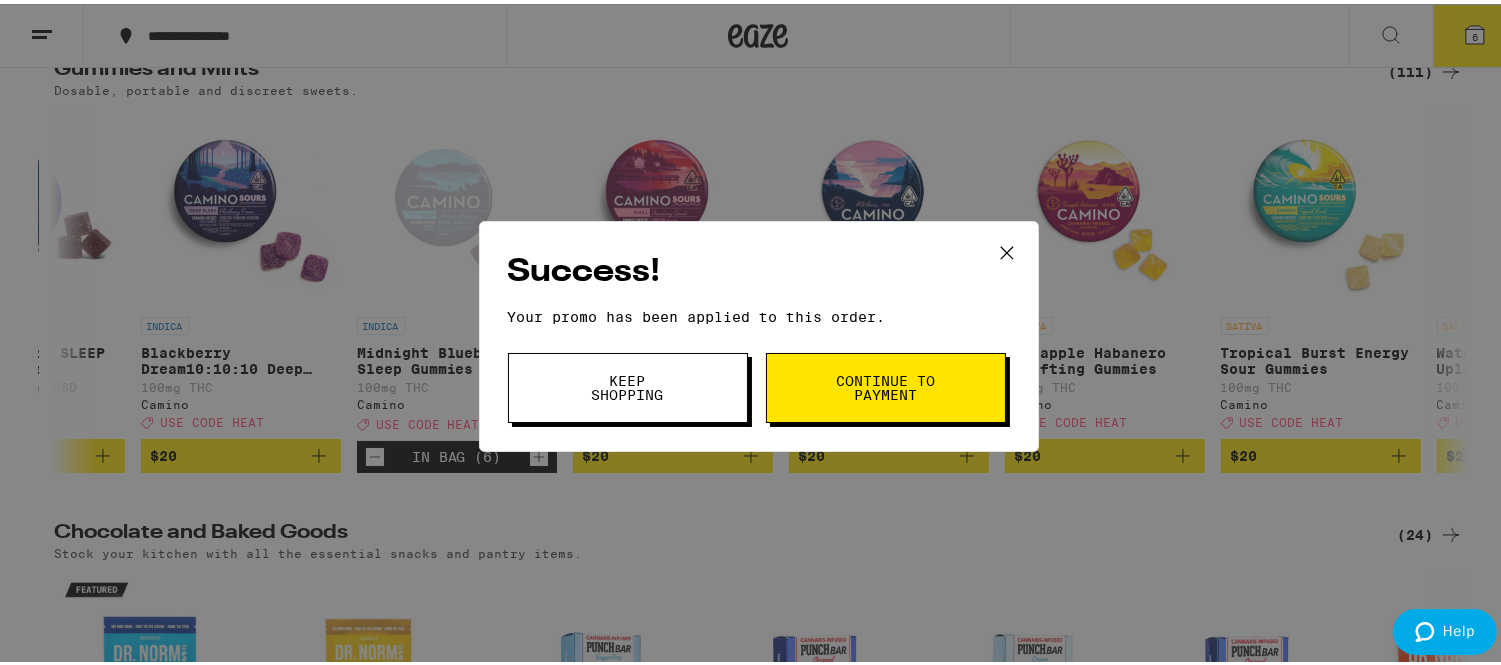 click on "Continue to payment" at bounding box center [886, 384] 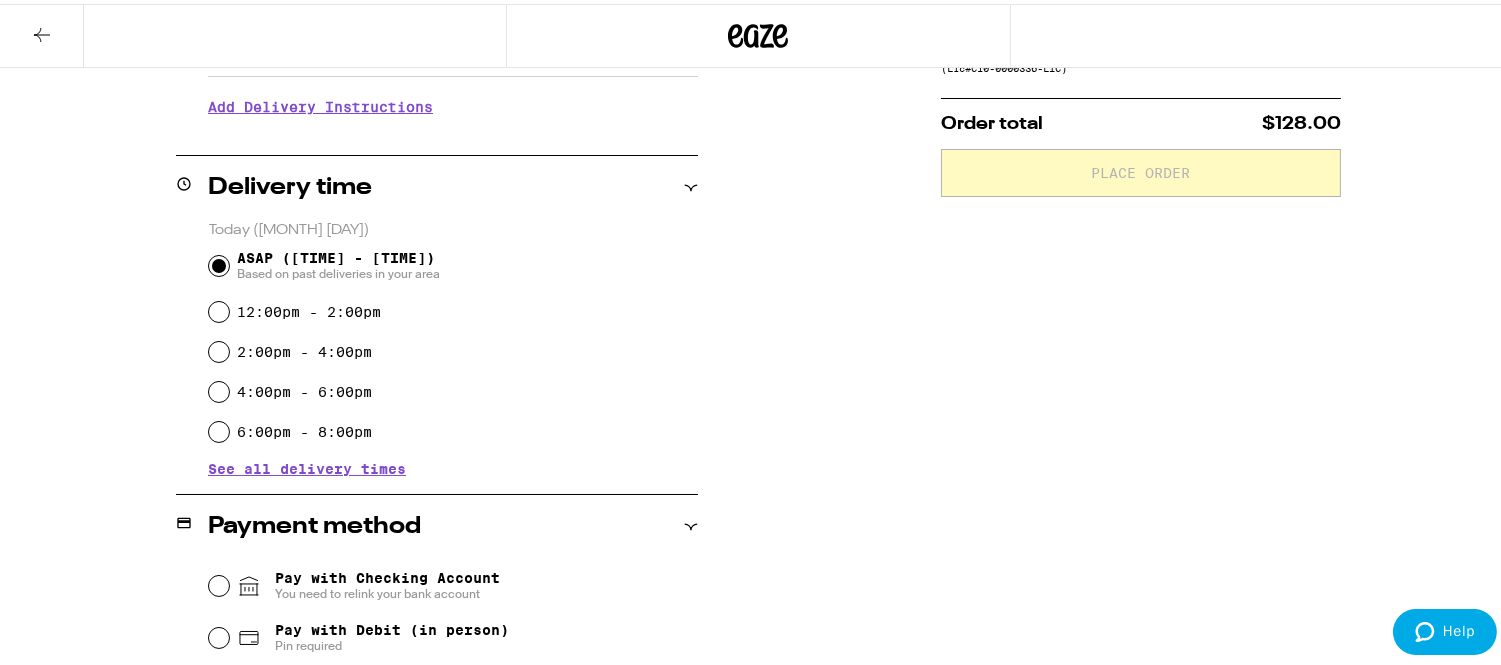 scroll, scrollTop: 444, scrollLeft: 0, axis: vertical 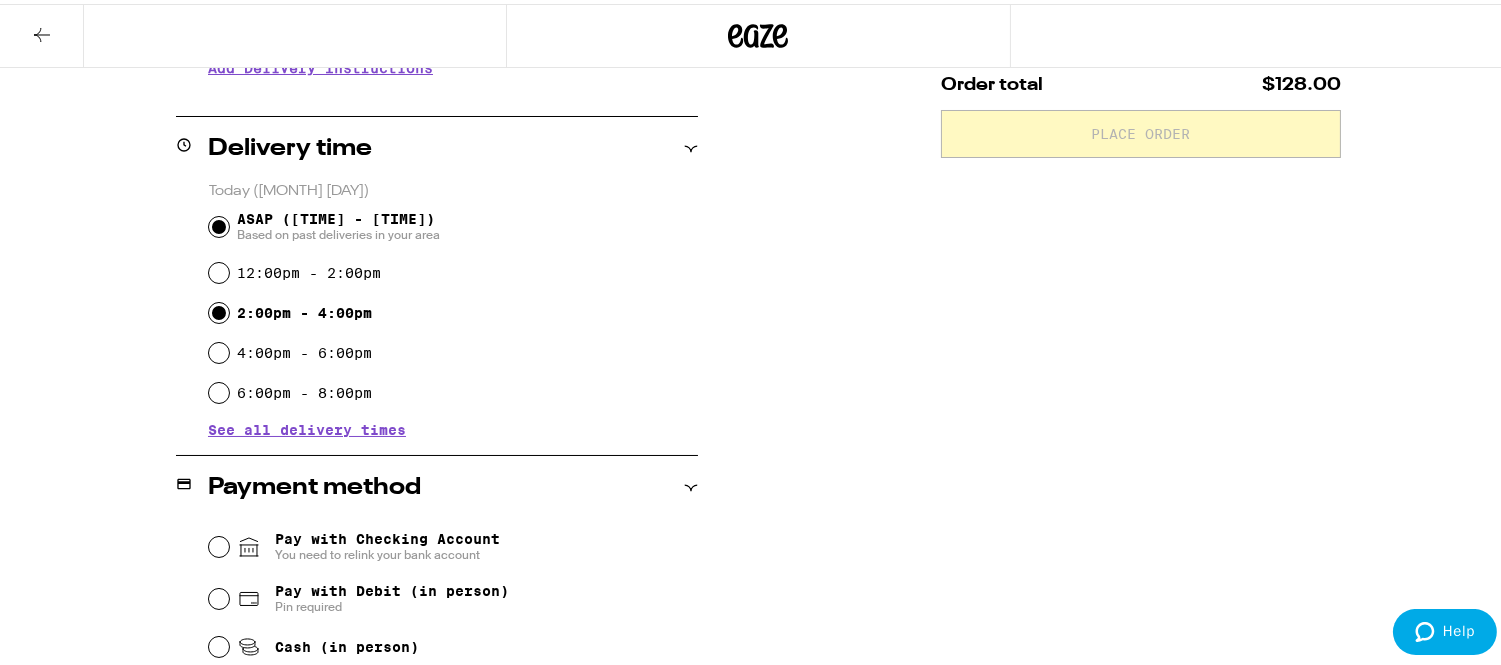 click on "2:00pm - 4:00pm" at bounding box center [219, 309] 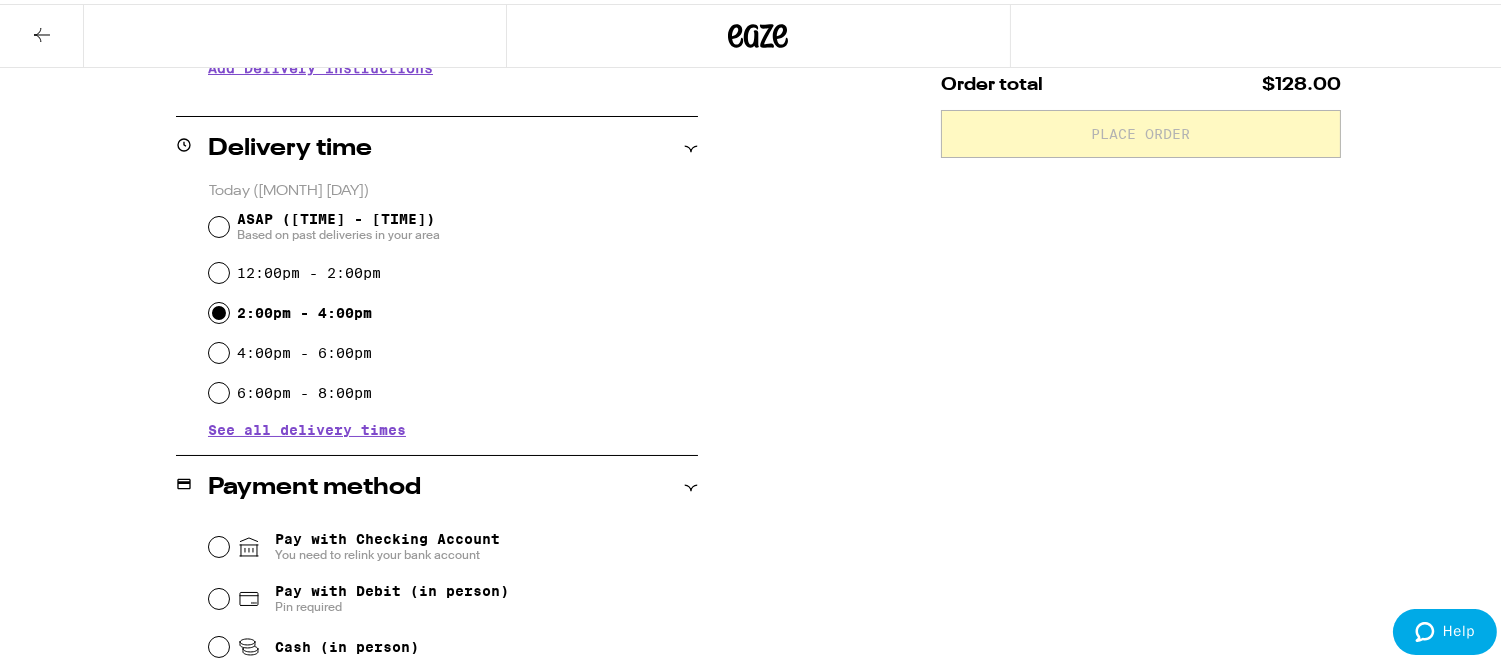radio on "true" 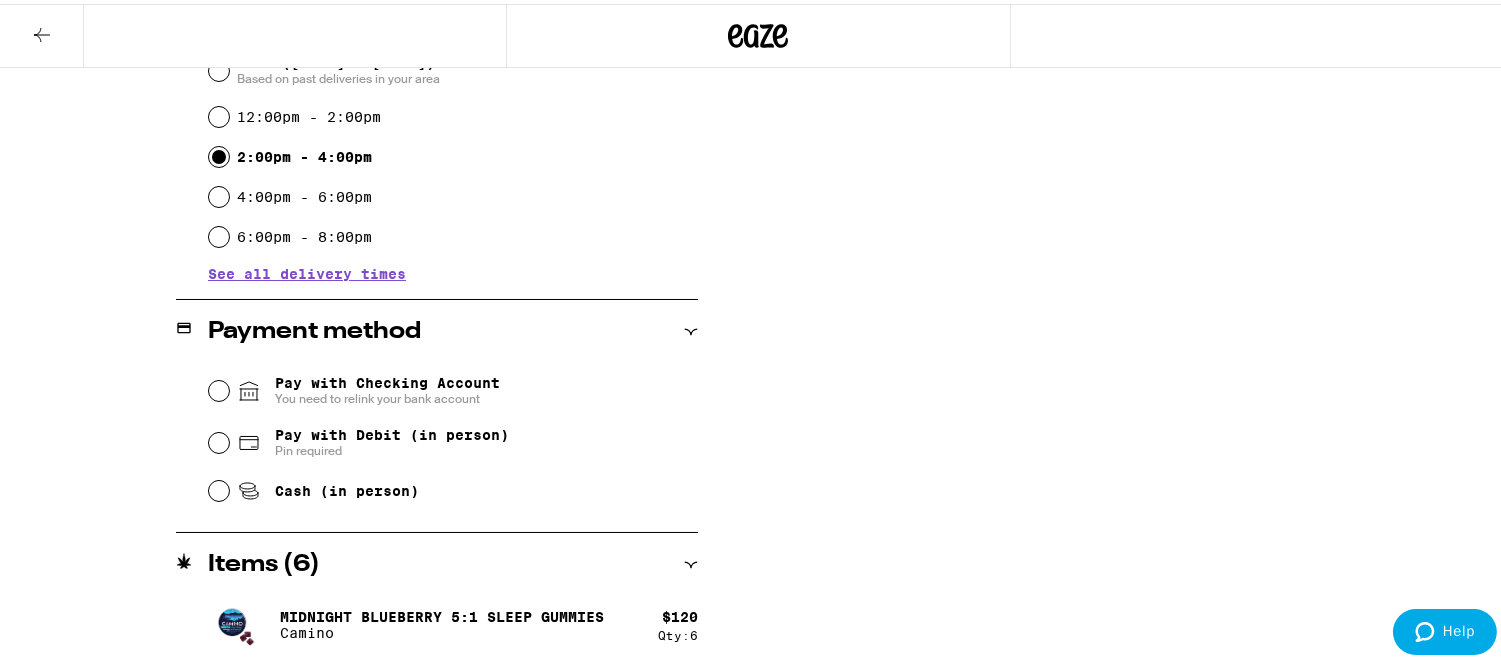 scroll, scrollTop: 601, scrollLeft: 0, axis: vertical 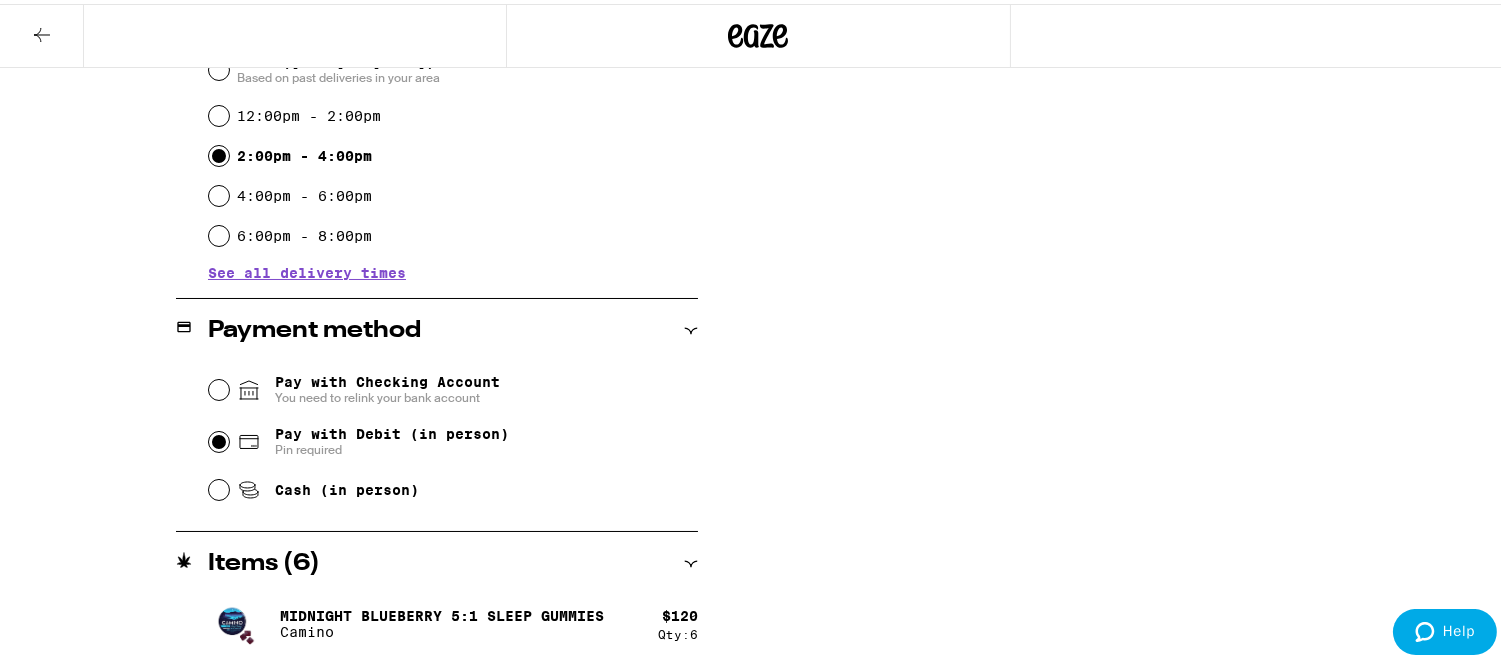 click on "Pay with Debit (in person) Pin required" at bounding box center [219, 438] 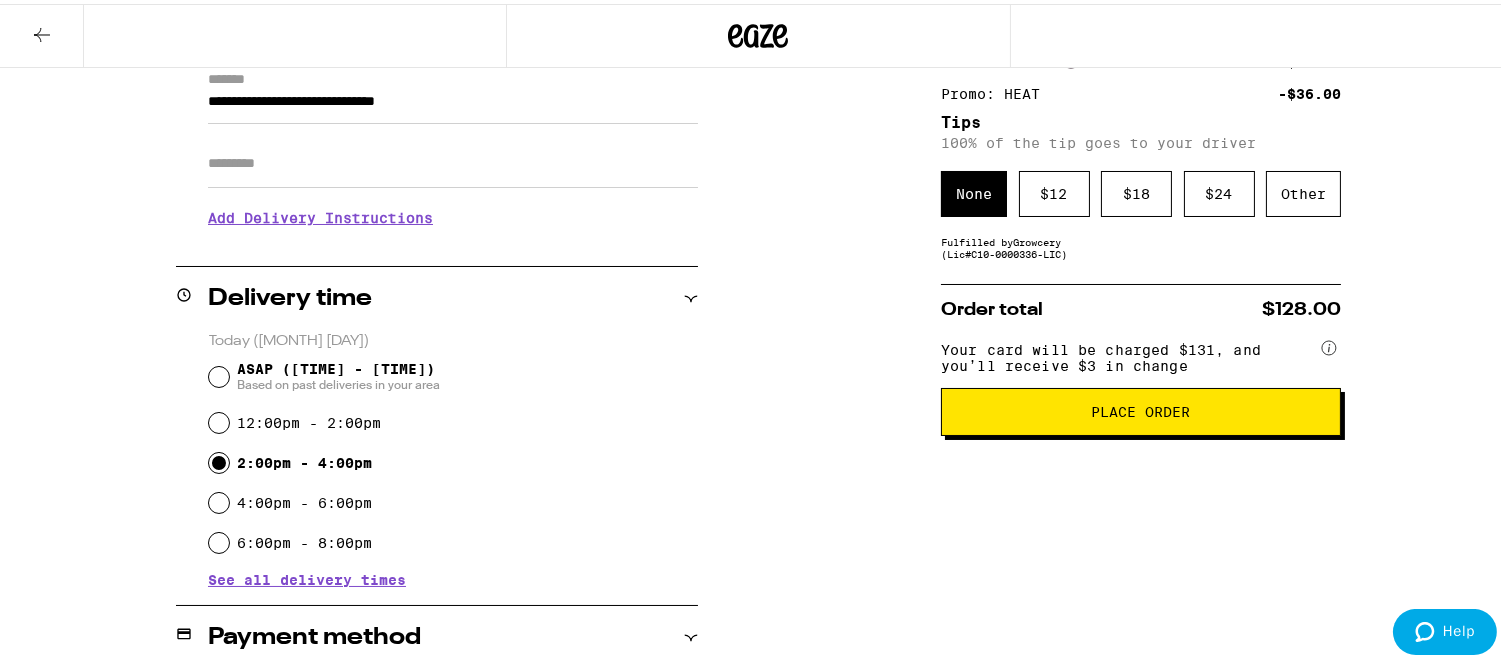 scroll, scrollTop: 333, scrollLeft: 0, axis: vertical 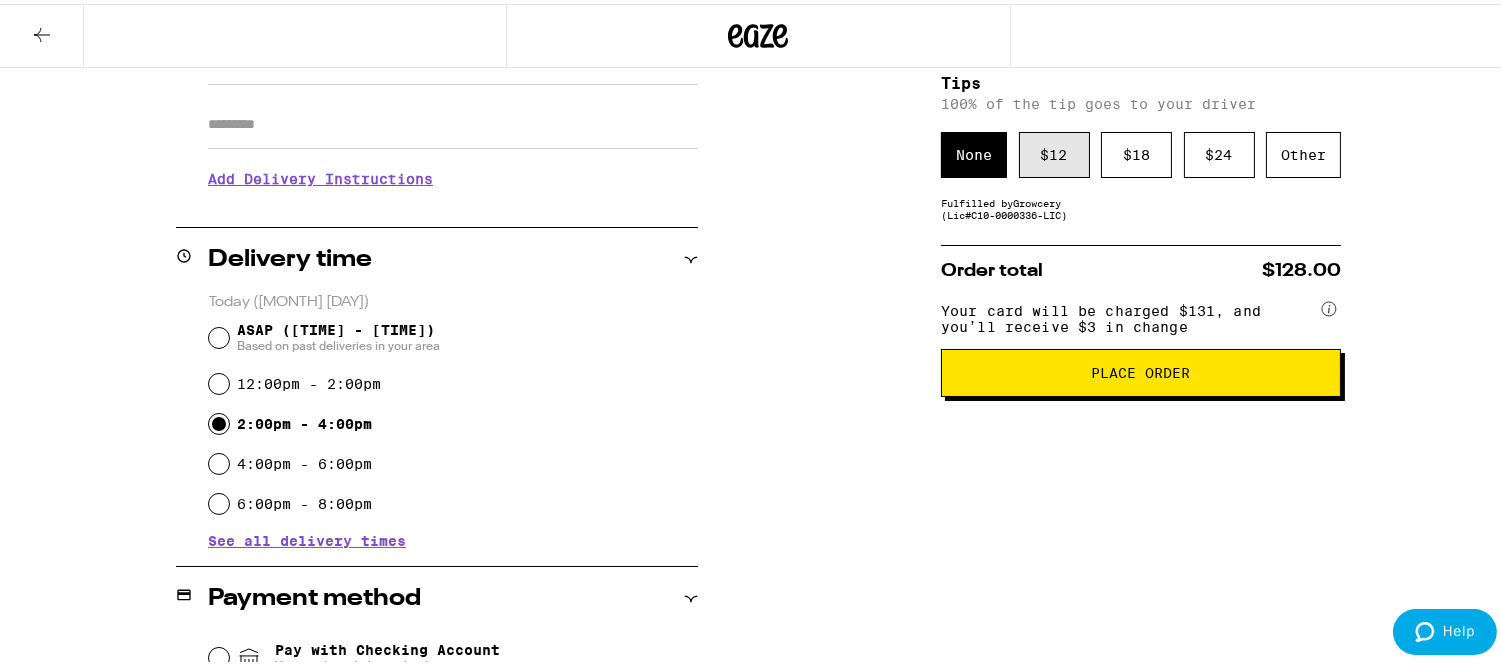 click on "$ 12" at bounding box center (1054, 151) 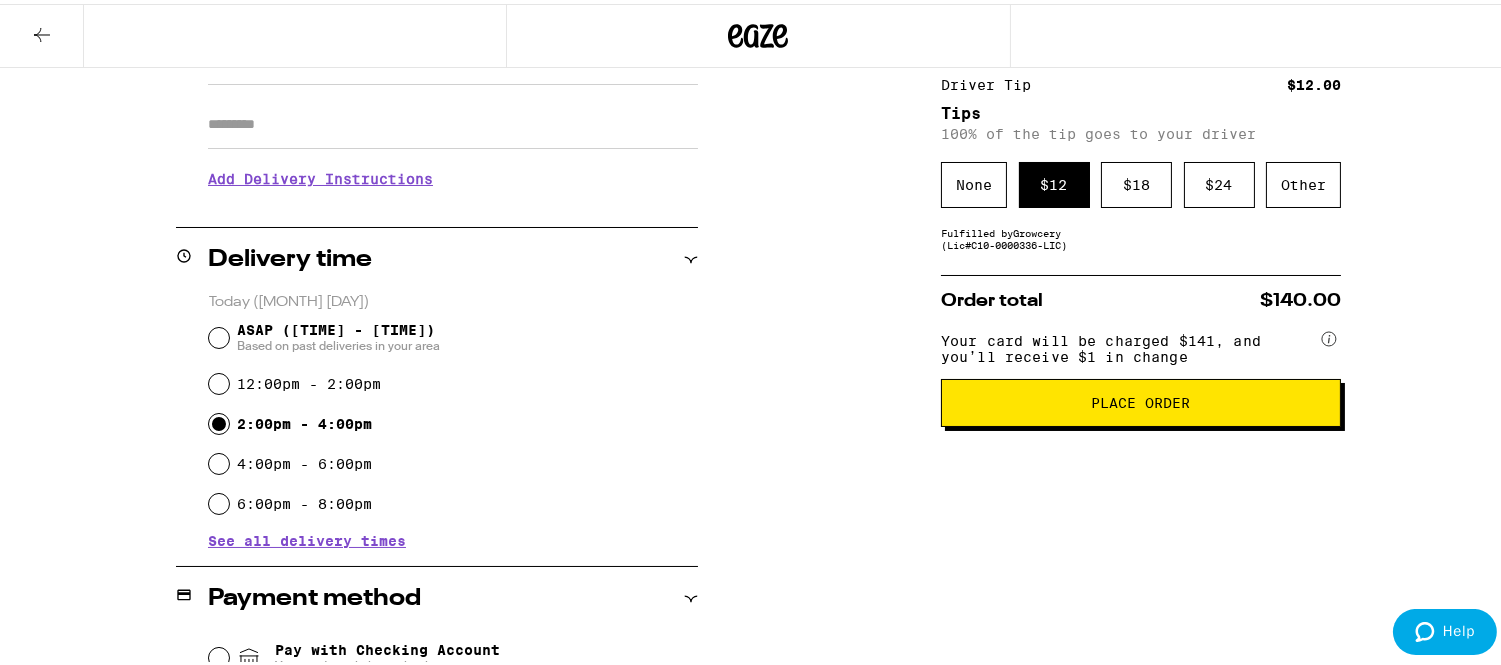 click on "Place Order" at bounding box center [1141, 399] 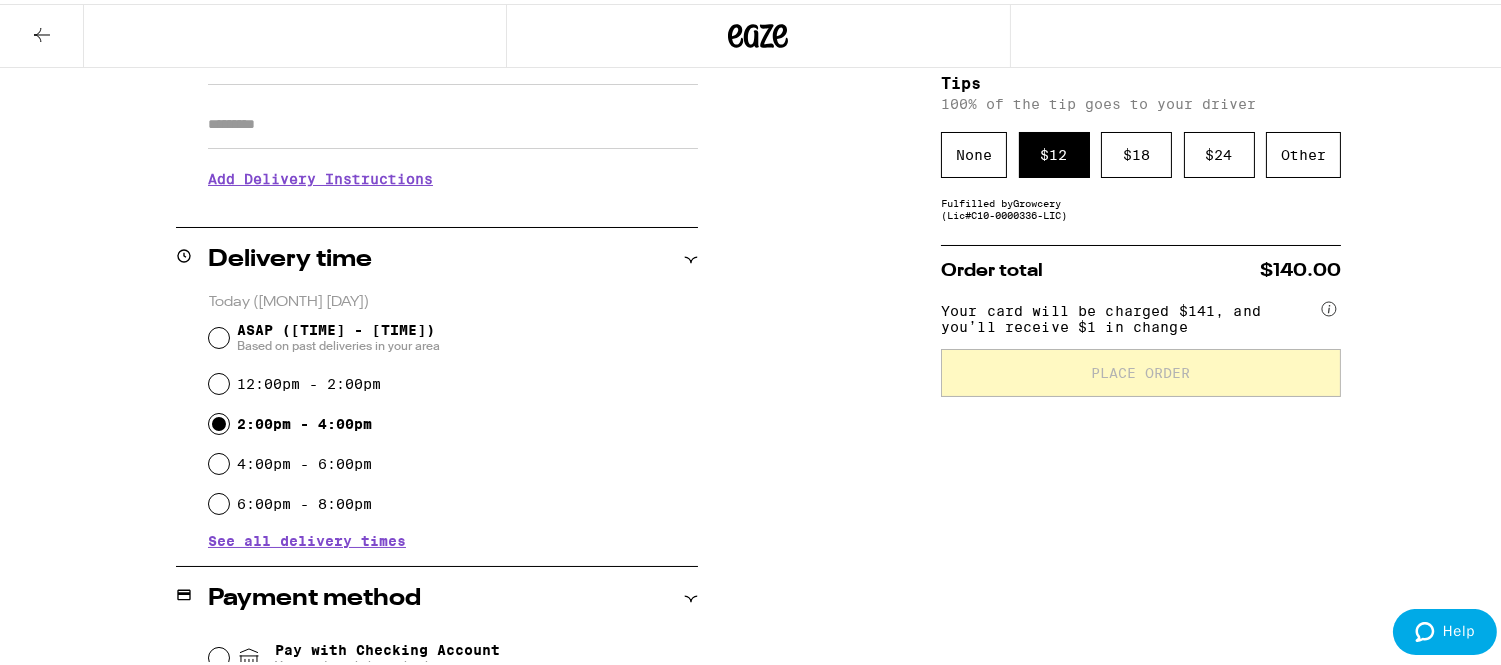 scroll, scrollTop: 0, scrollLeft: 0, axis: both 